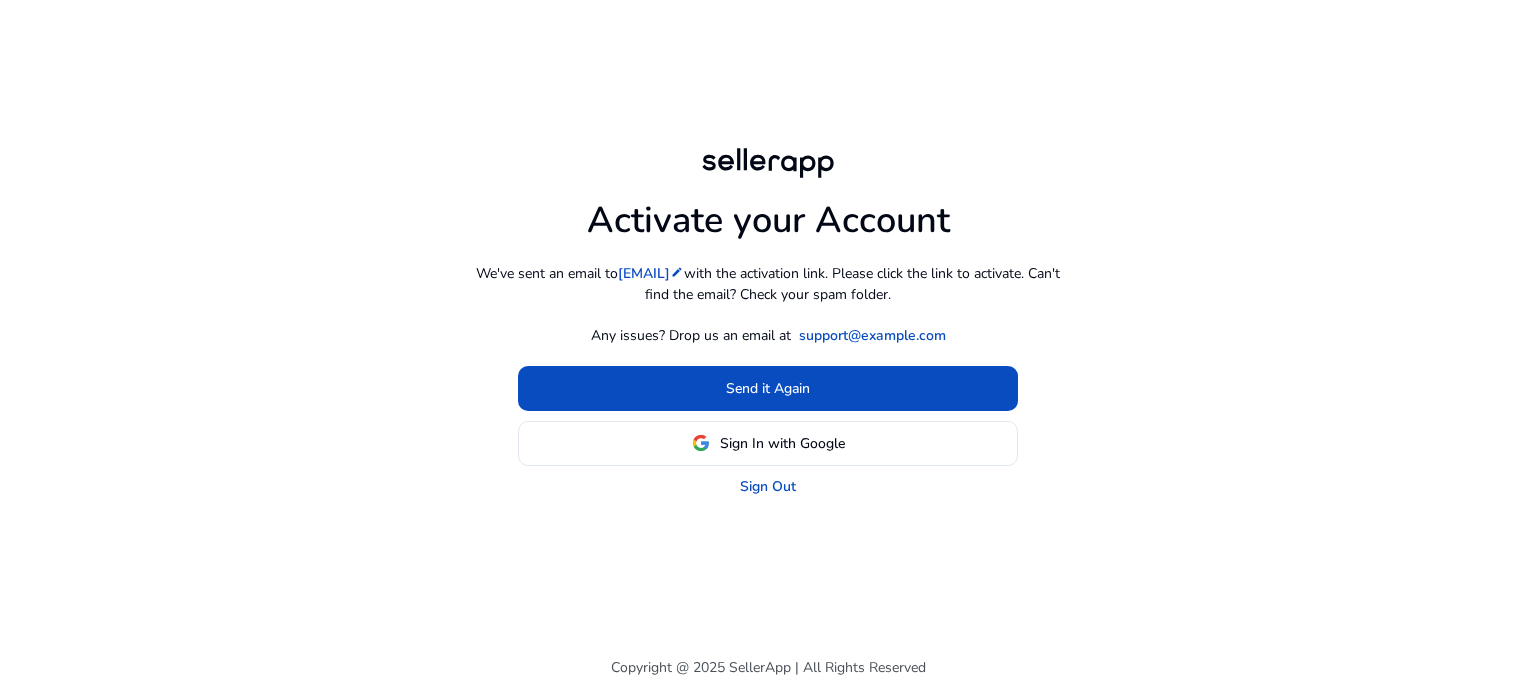 scroll, scrollTop: 0, scrollLeft: 0, axis: both 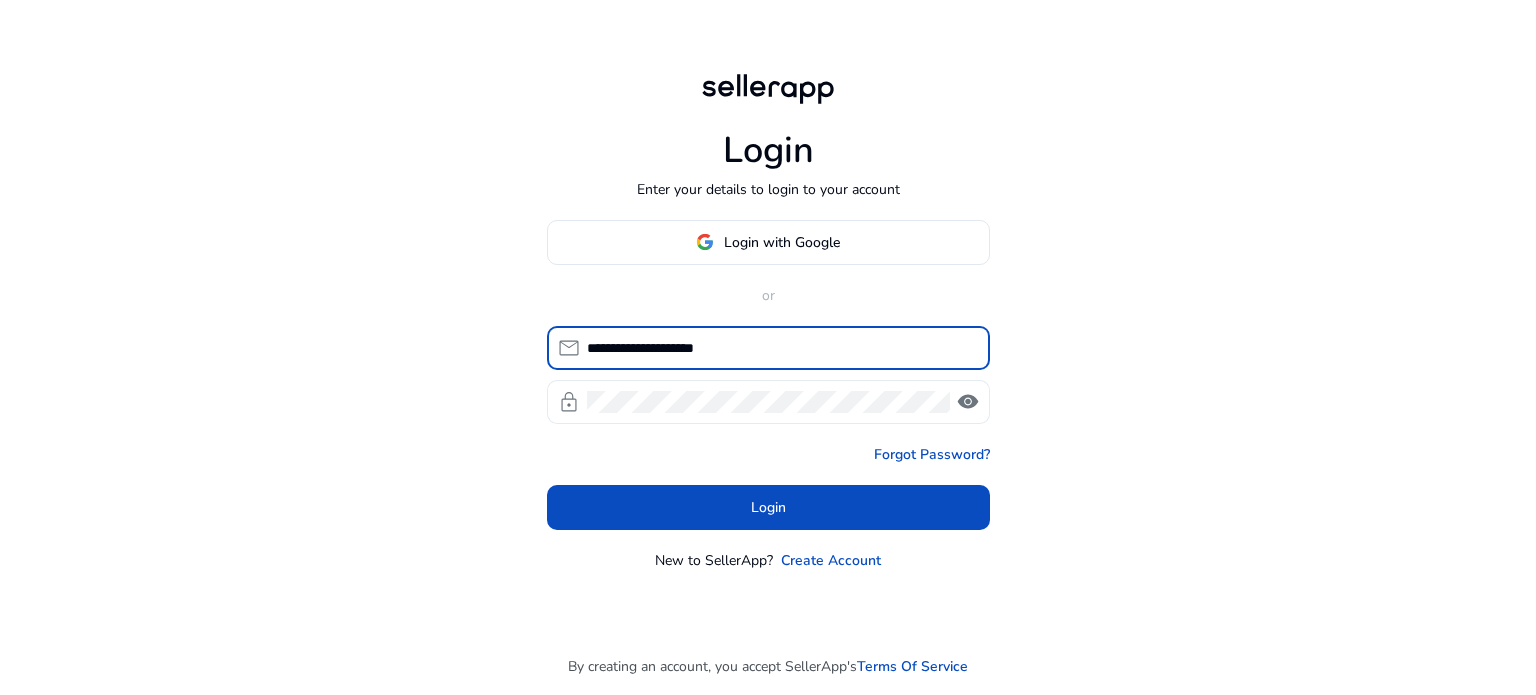 type on "**********" 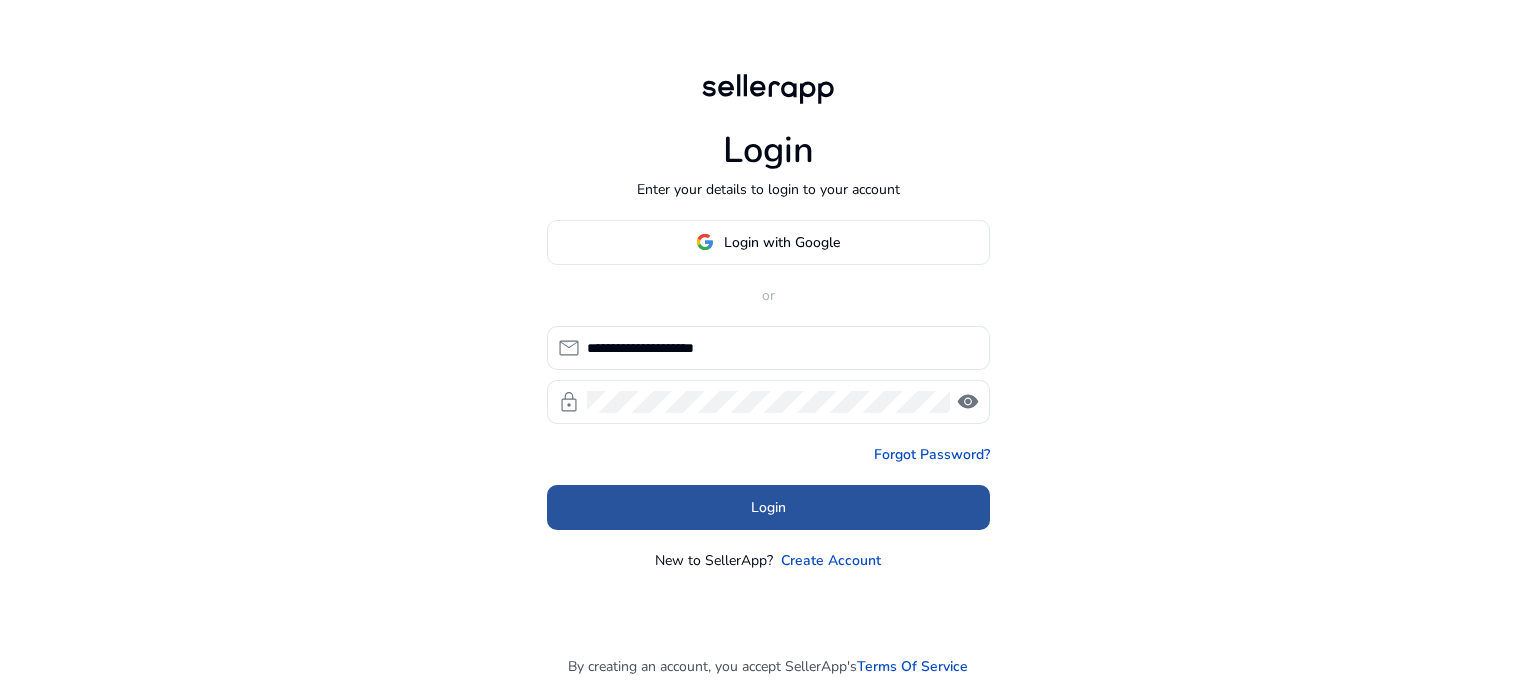 click on "Login" at bounding box center (768, 507) 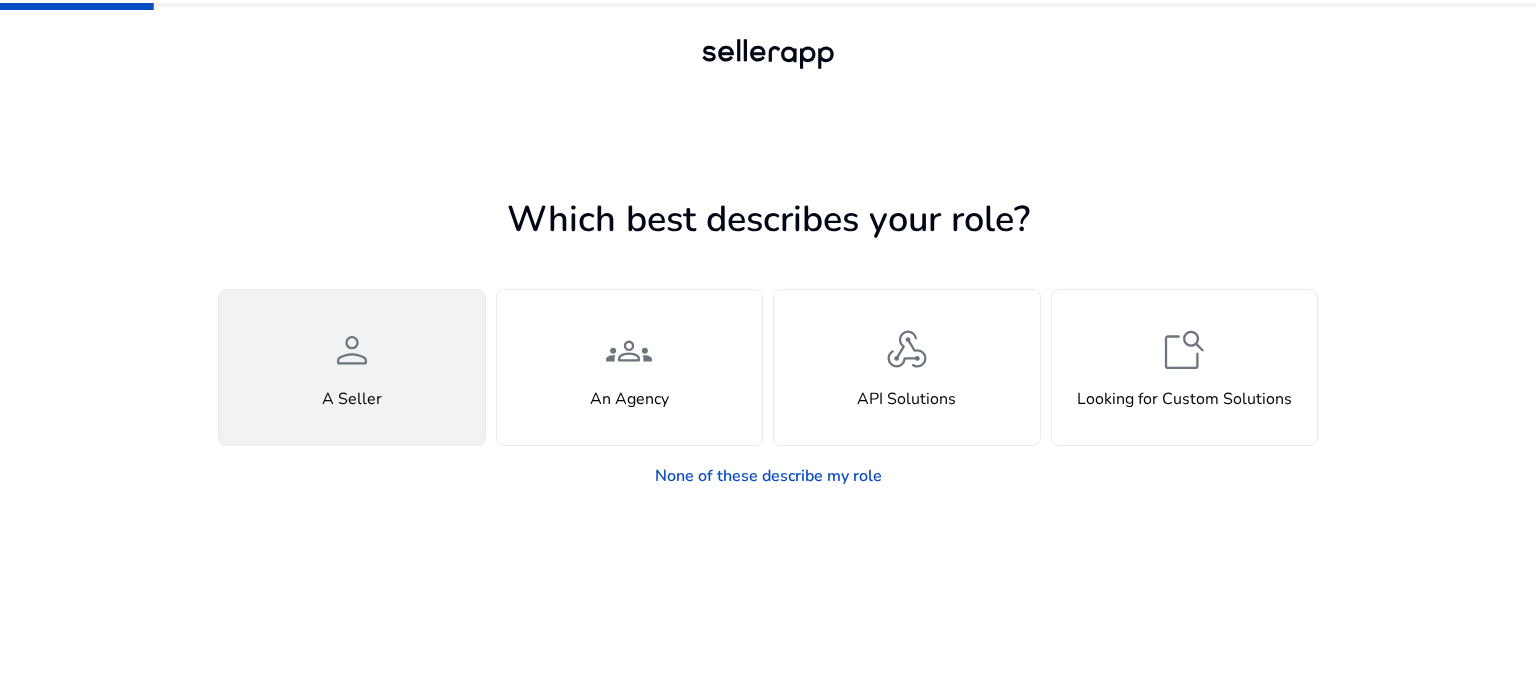 click on "person  A Seller" 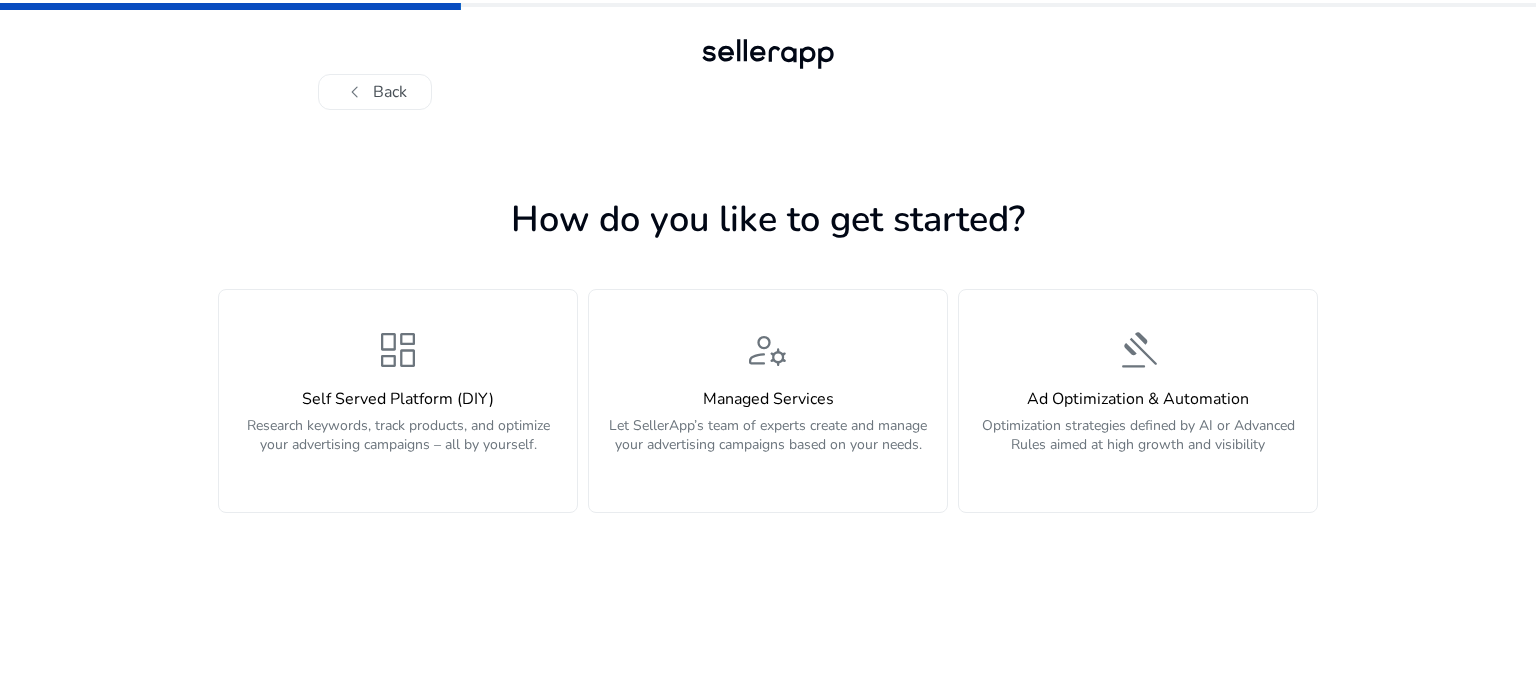 drag, startPoint x: 523, startPoint y: 395, endPoint x: 1060, endPoint y: 142, distance: 593.6144 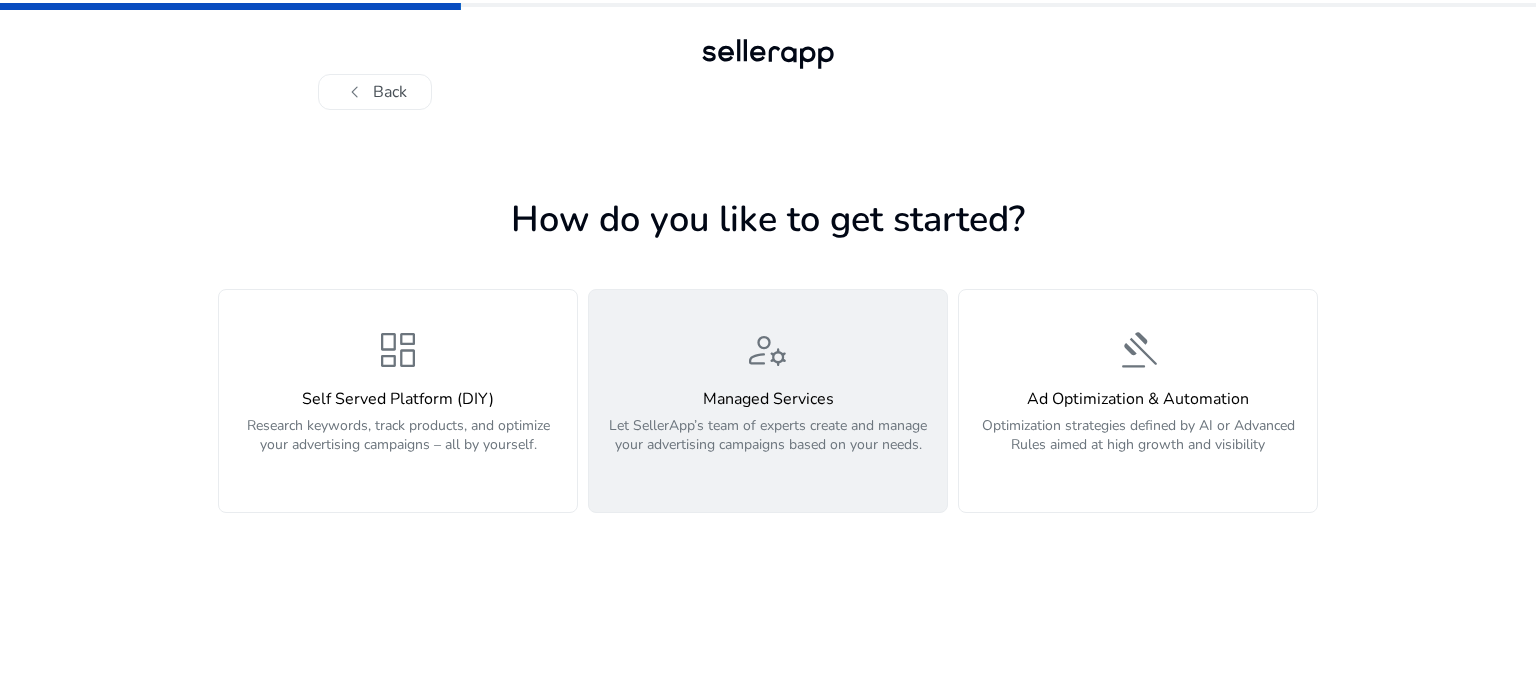 click on "manage_accounts  Managed Services  Let SellerApp’s team of experts create and manage your advertising campaigns based on your needs." 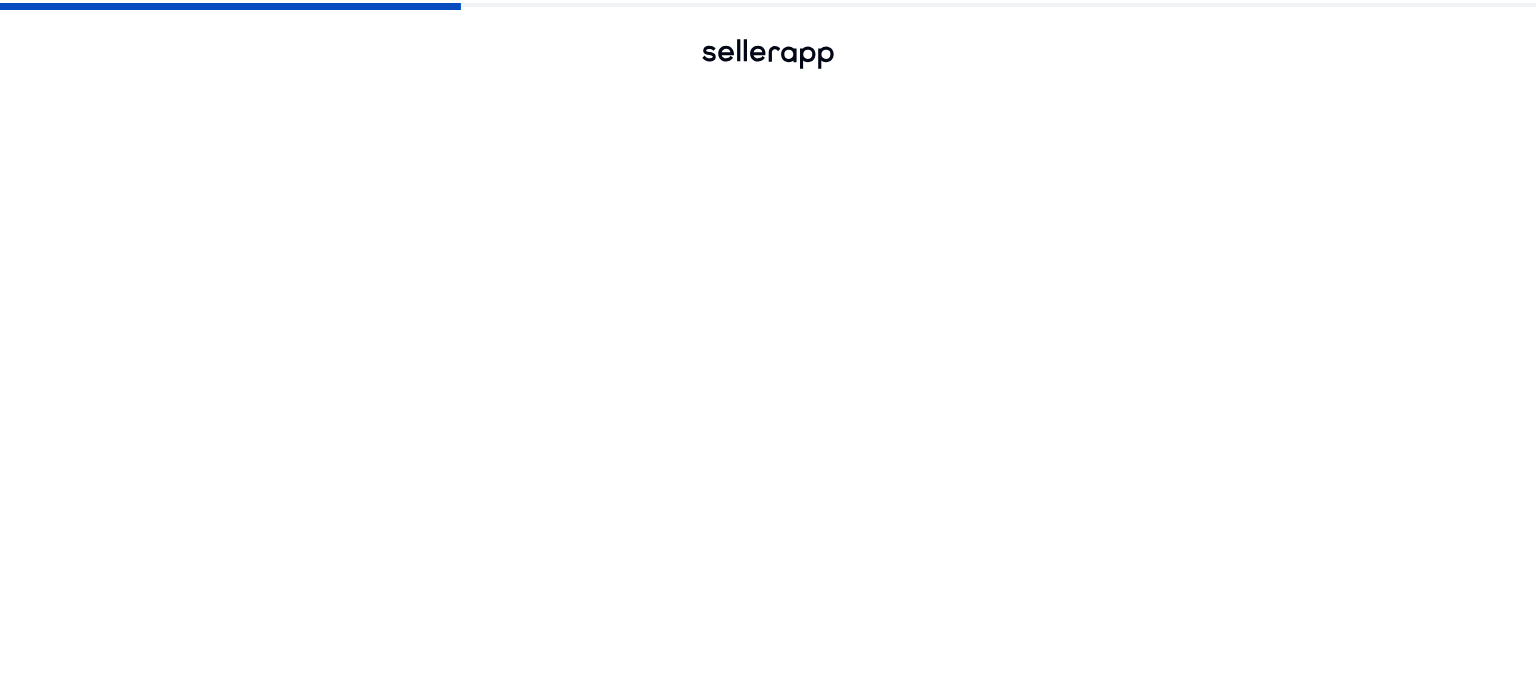 click on "gavel  Ad Optimization & Automation  Optimization strategies defined by AI or Advanced Rules aimed at high growth and visibility" 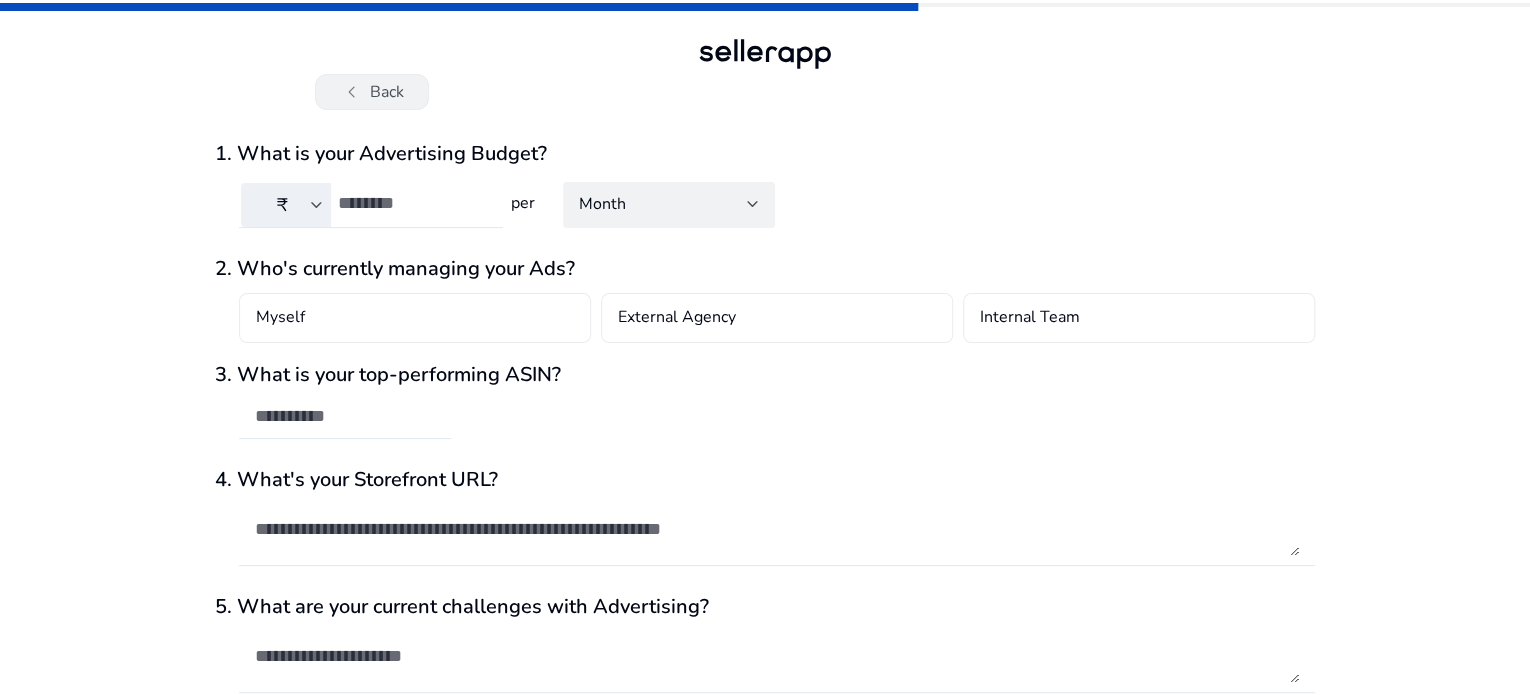 click on "chevron_left" 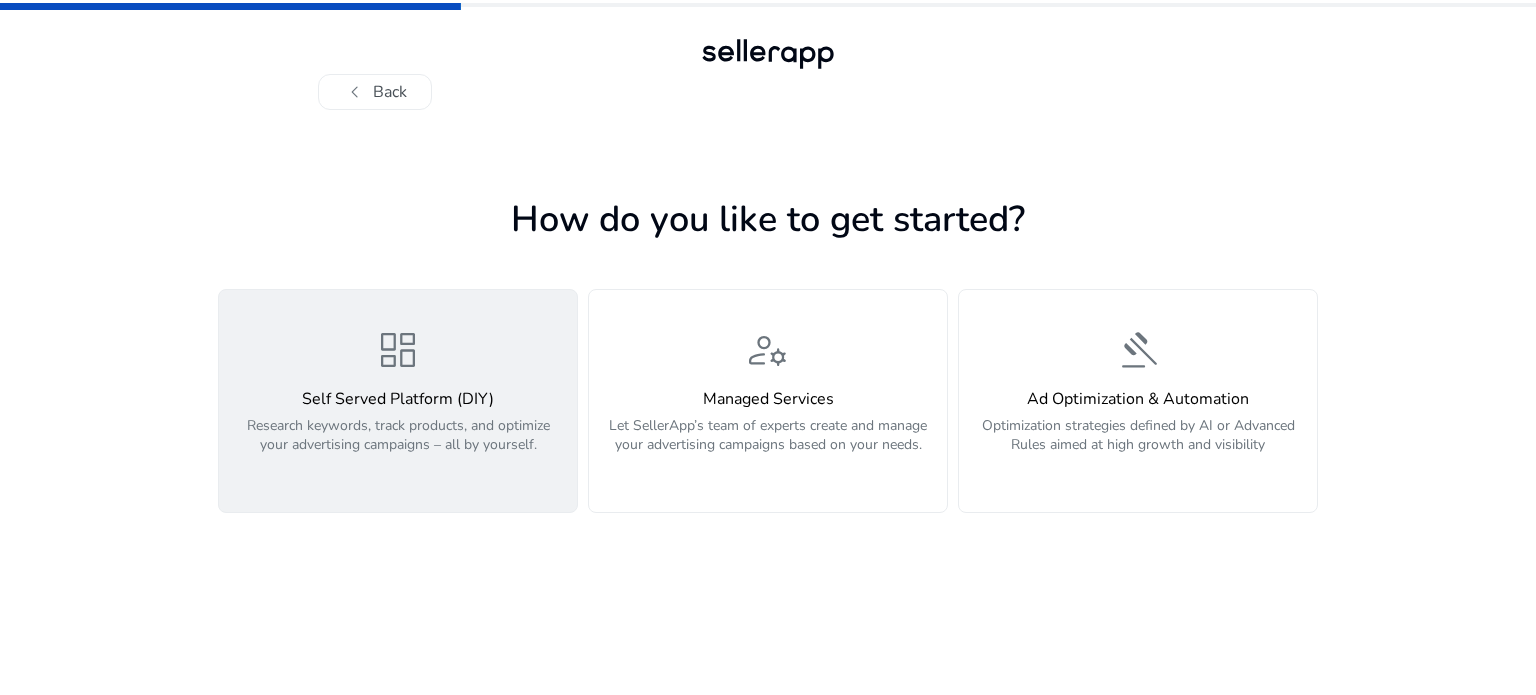 click on "Self Served Platform (DIY)" 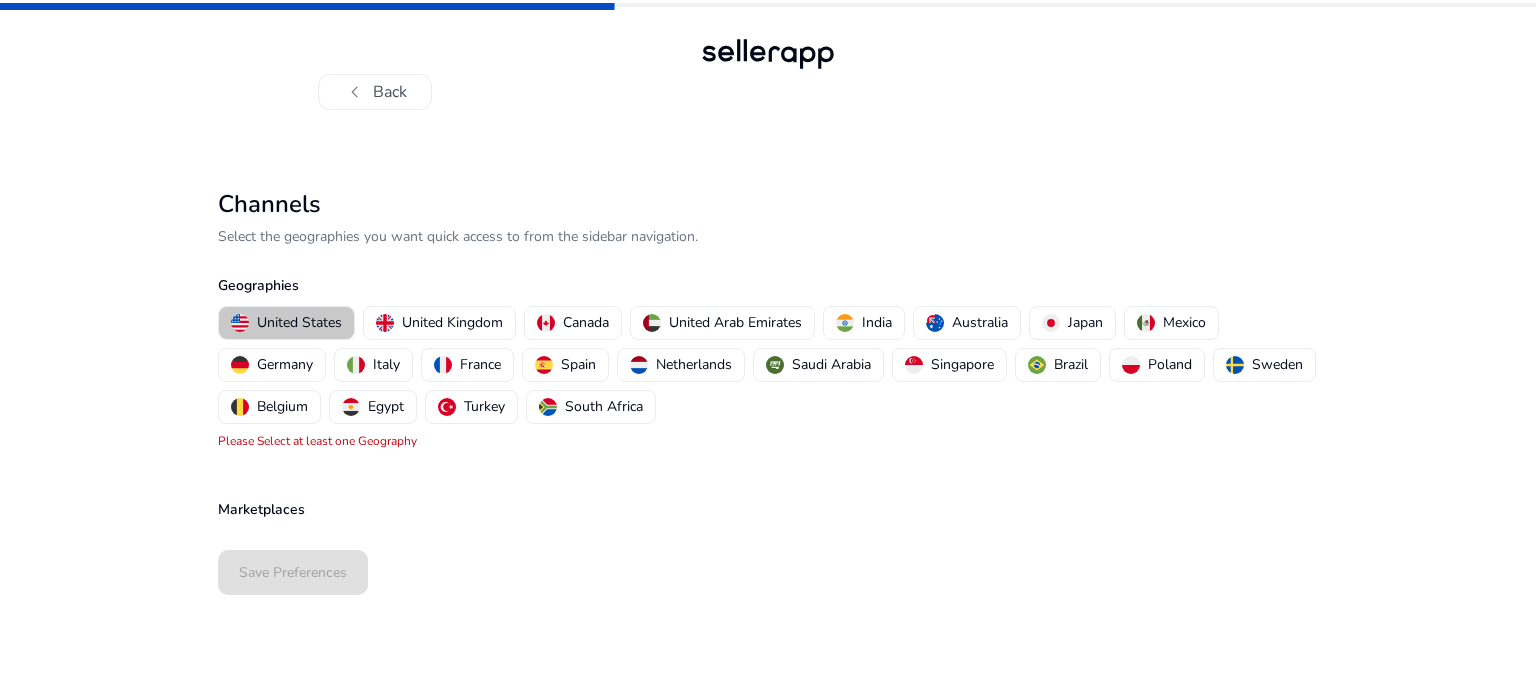 click on "United States" at bounding box center (299, 322) 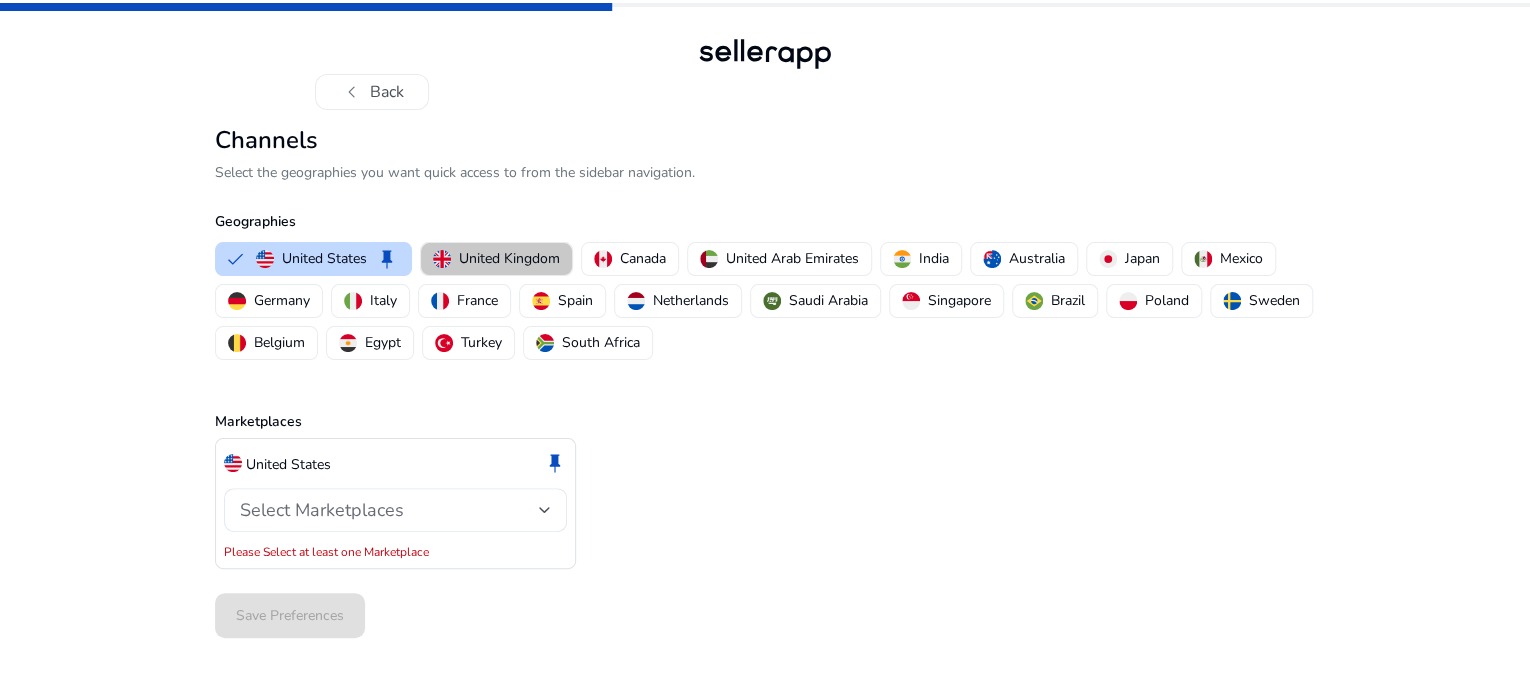 click on "United Kingdom" at bounding box center [509, 258] 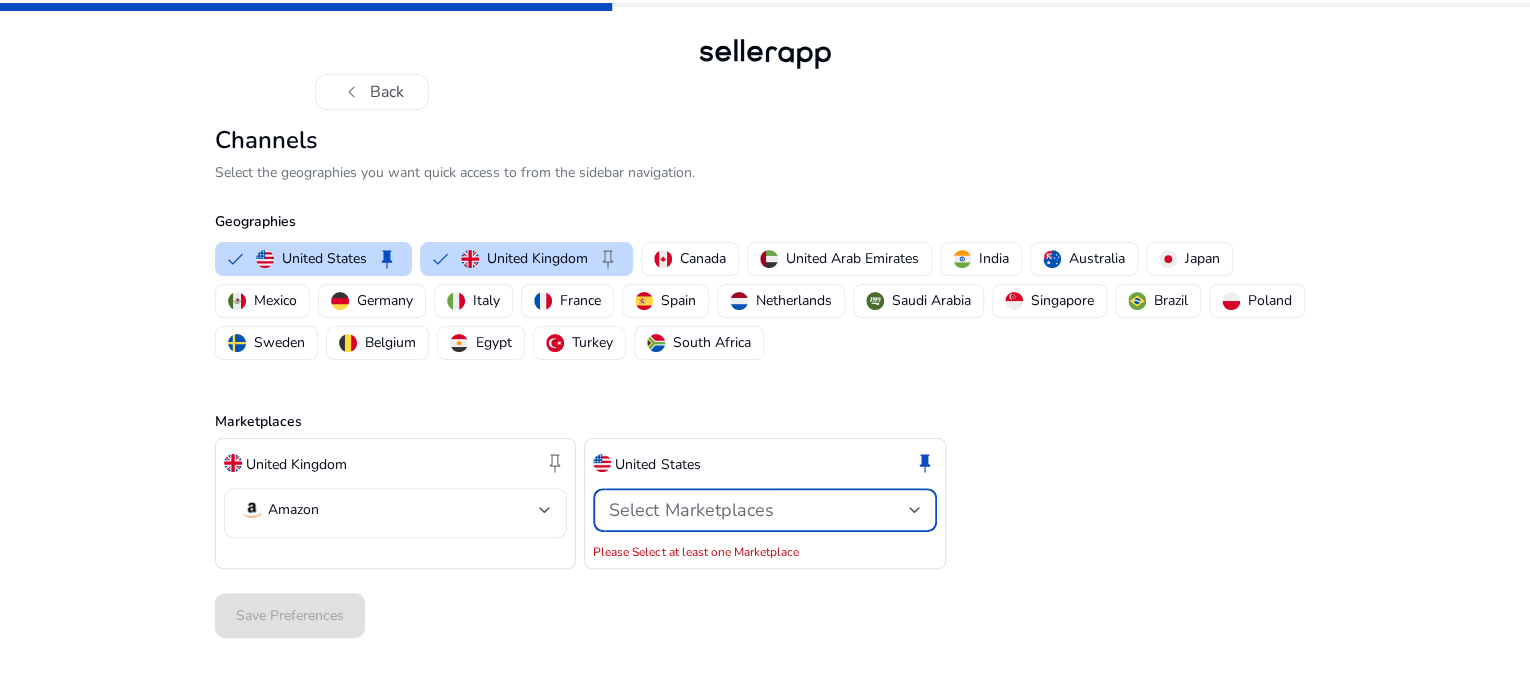 click on "Select Marketplaces" at bounding box center [691, 510] 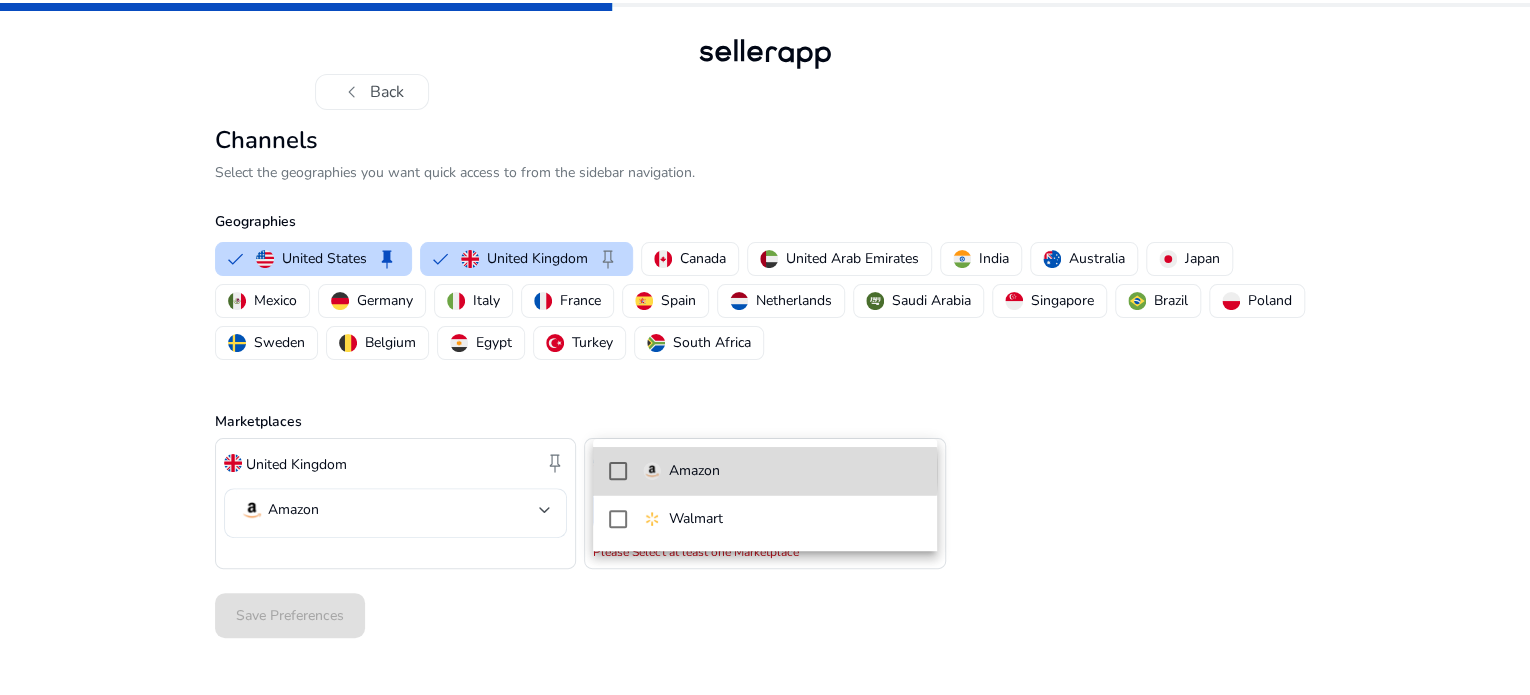 click on "Amazon" at bounding box center (694, 471) 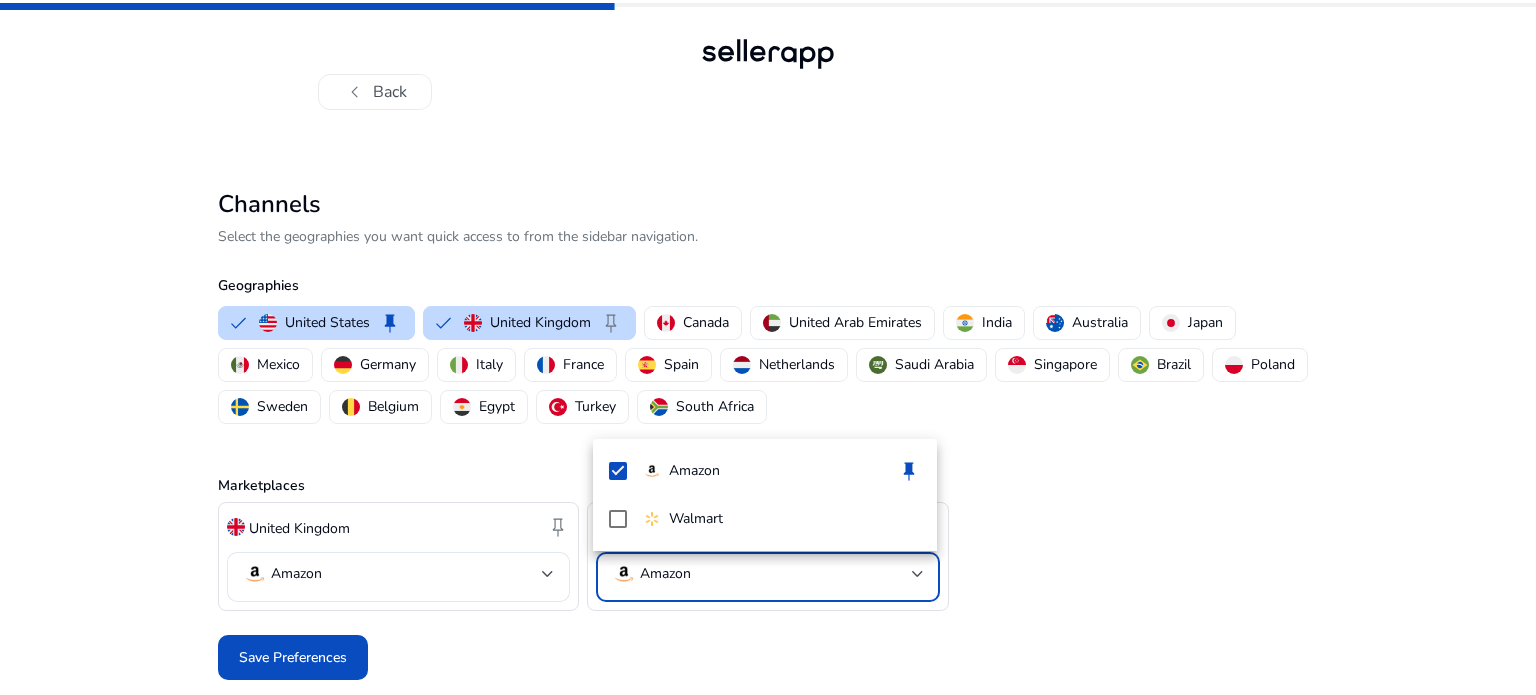 click at bounding box center (768, 347) 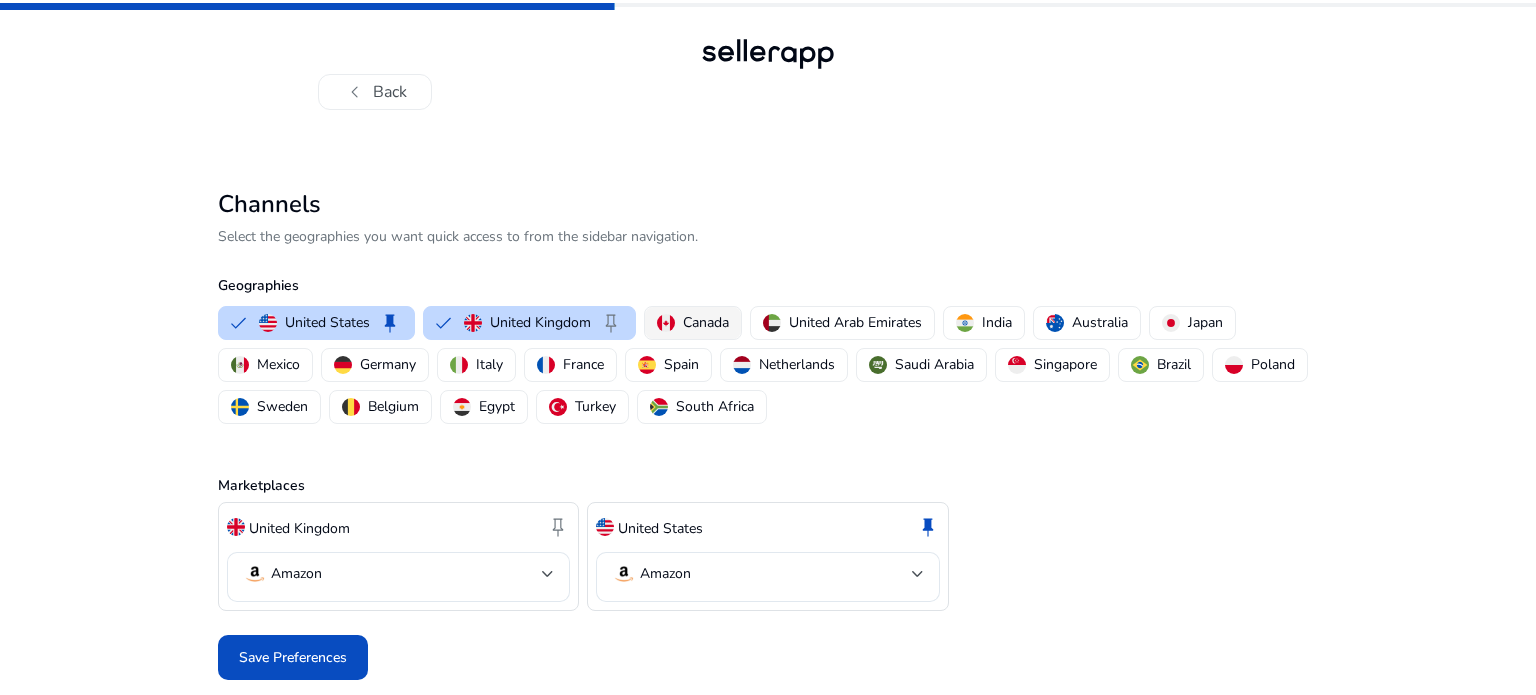 click on "Canada" at bounding box center (706, 322) 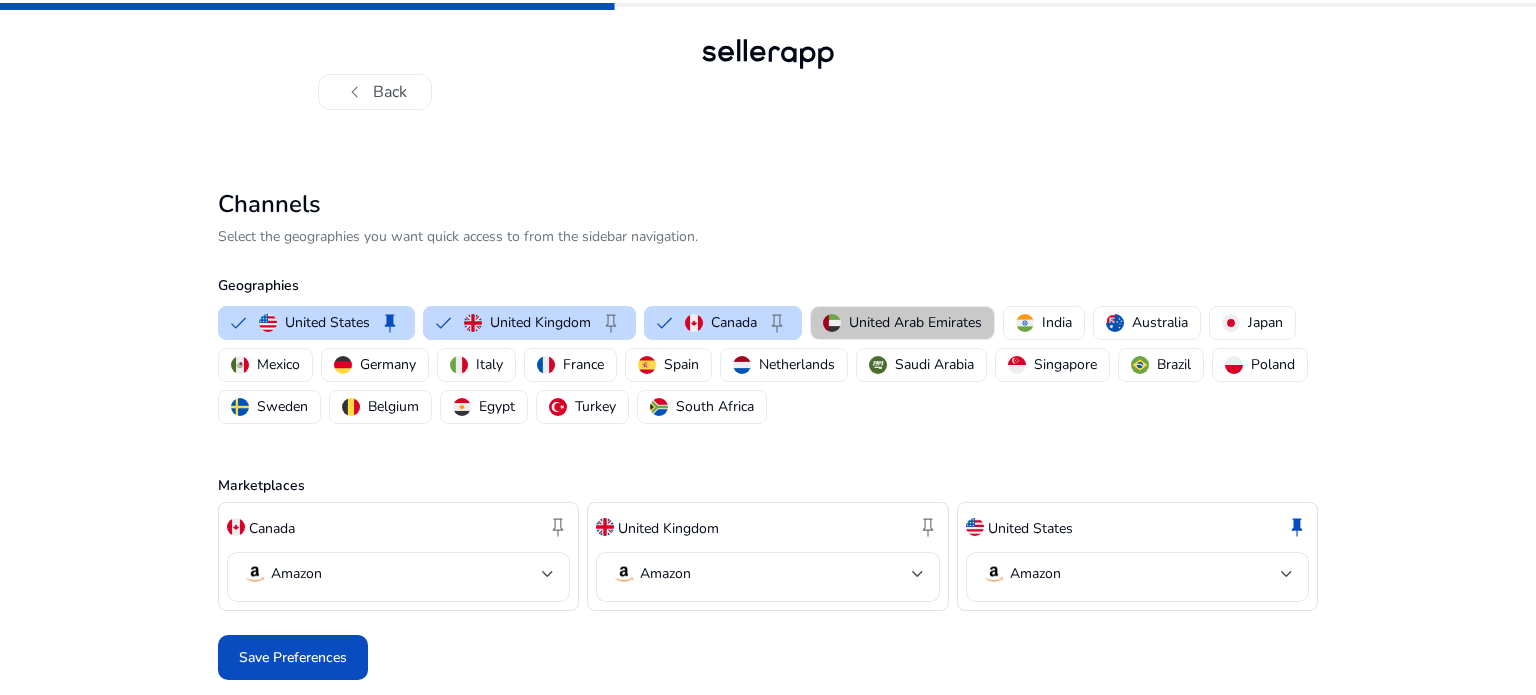 click on "United Arab Emirates" at bounding box center (915, 322) 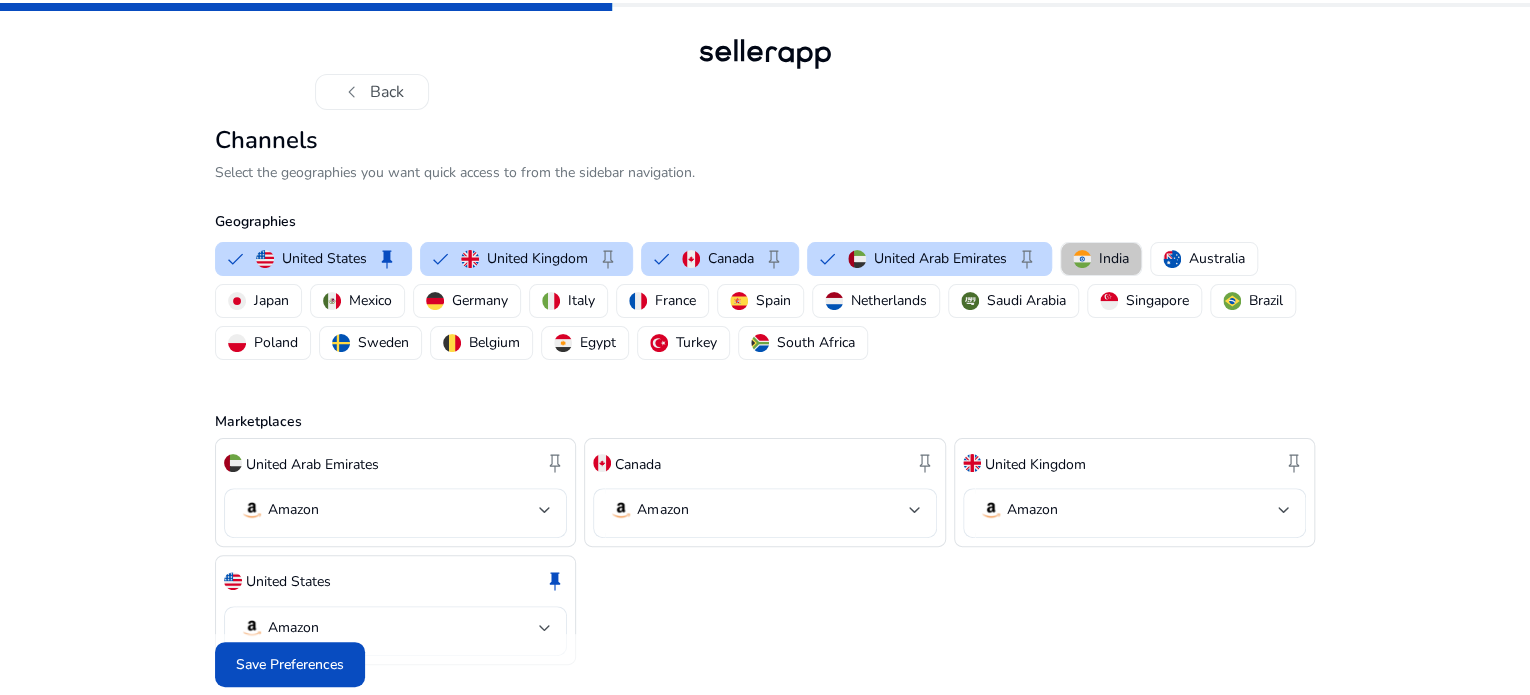click on "India" at bounding box center [1101, 258] 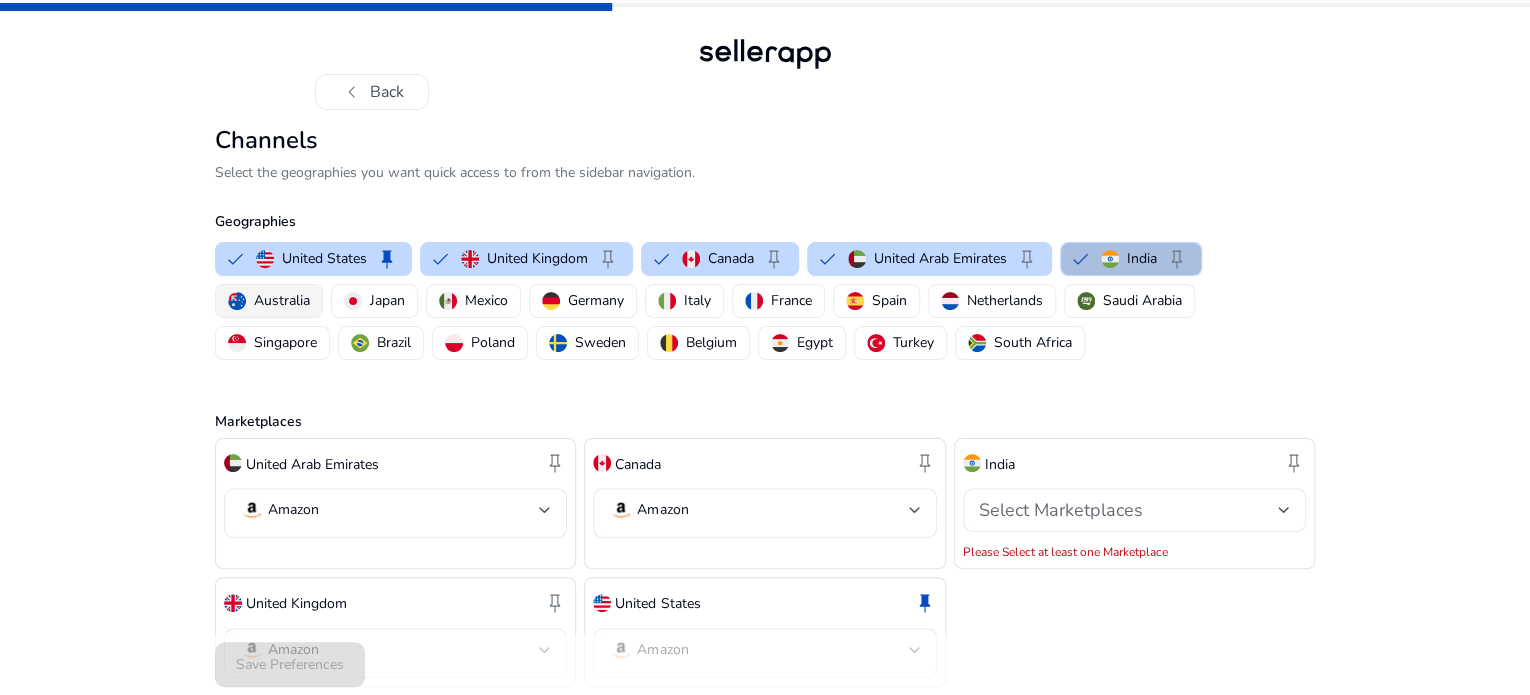 click on "Australia" at bounding box center (282, 300) 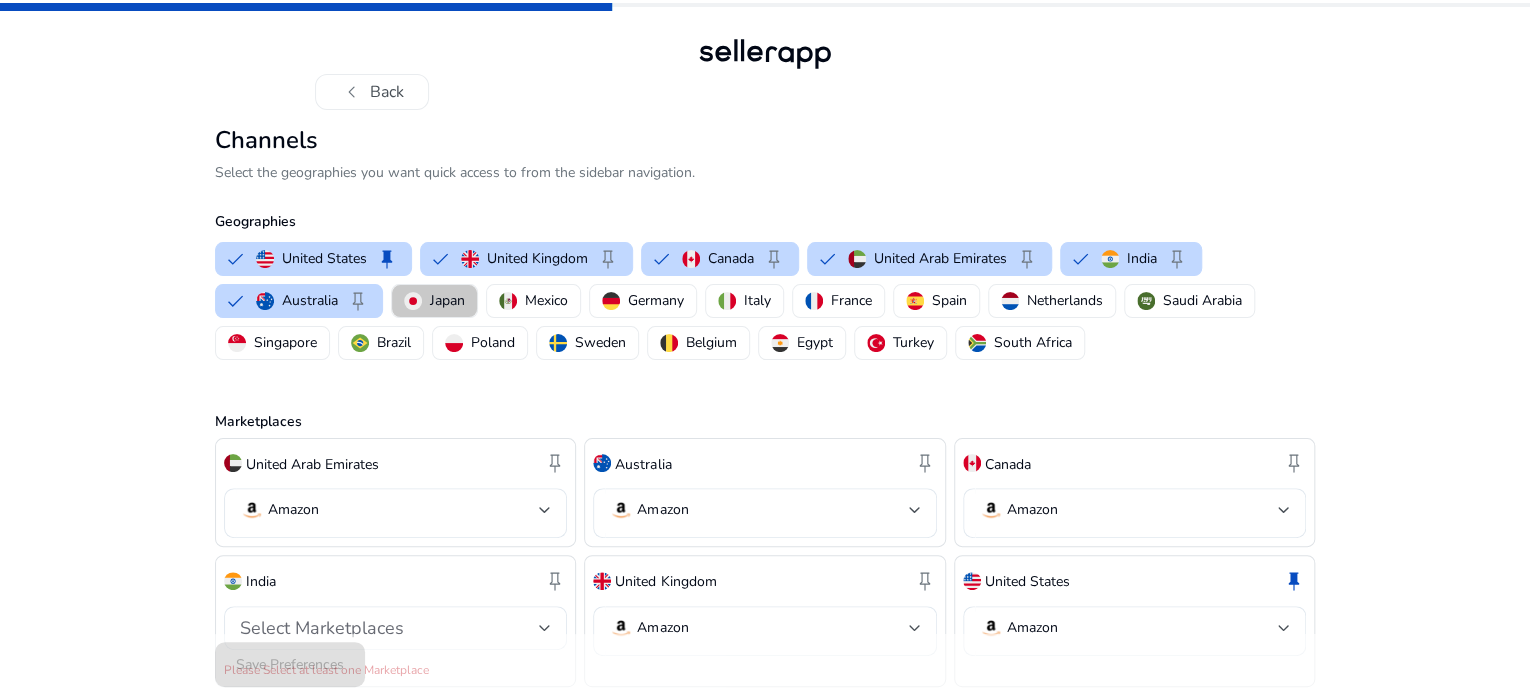 click on "Japan" at bounding box center (434, 301) 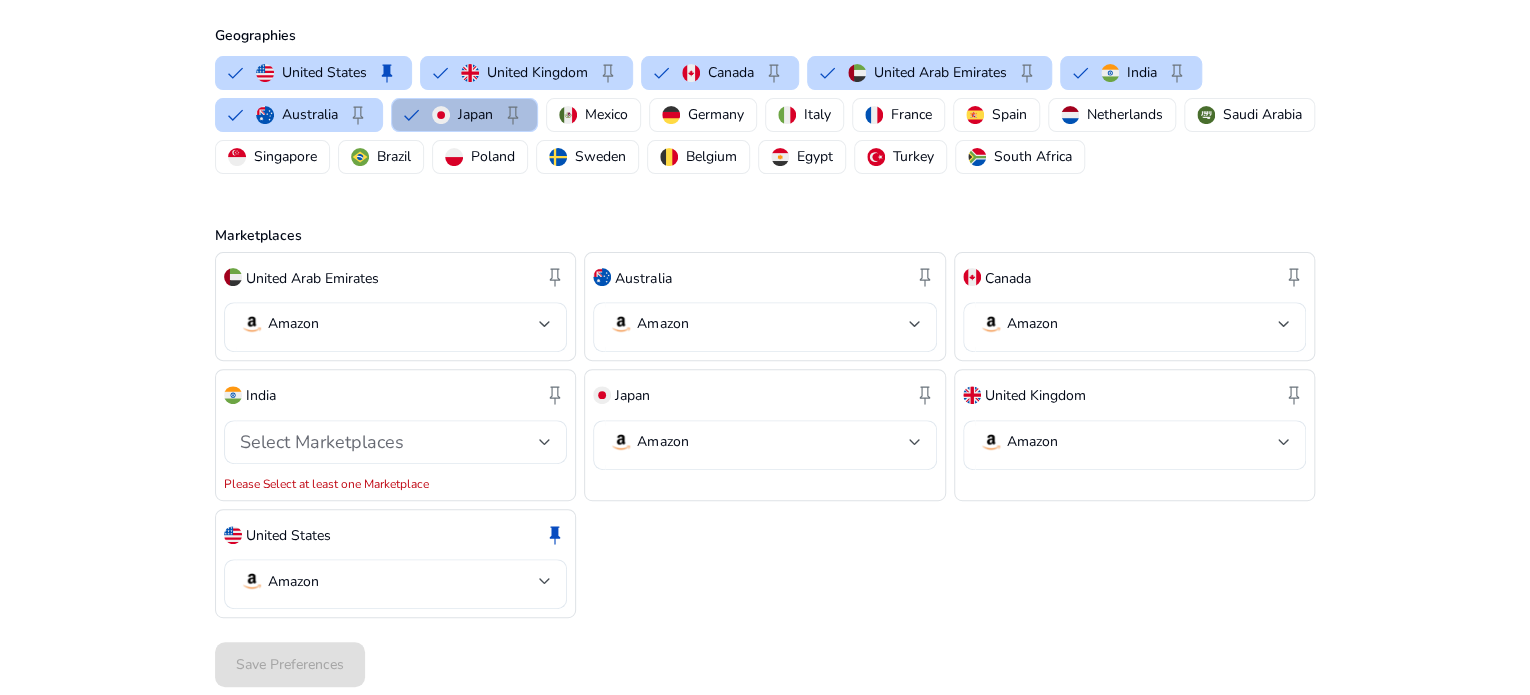 scroll, scrollTop: 248, scrollLeft: 0, axis: vertical 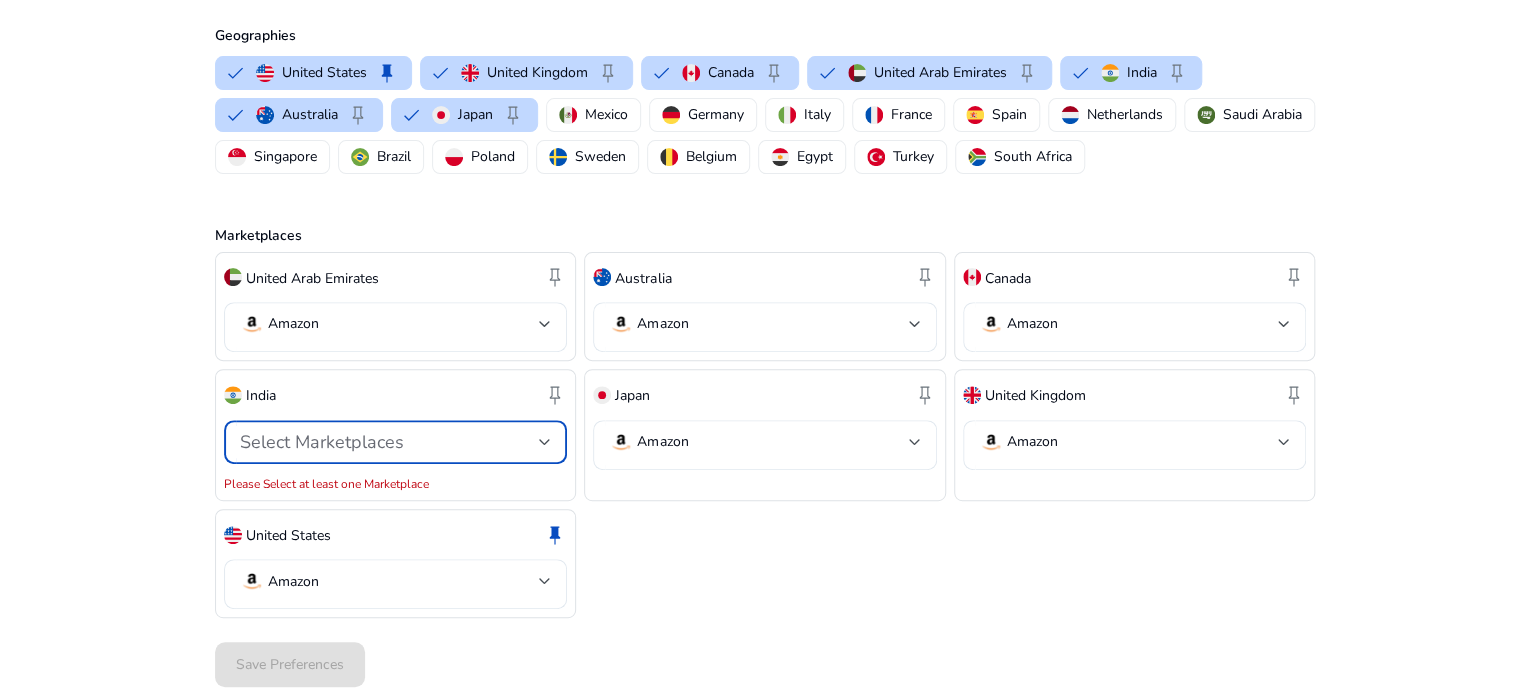 click on "Select Marketplaces" at bounding box center (389, 442) 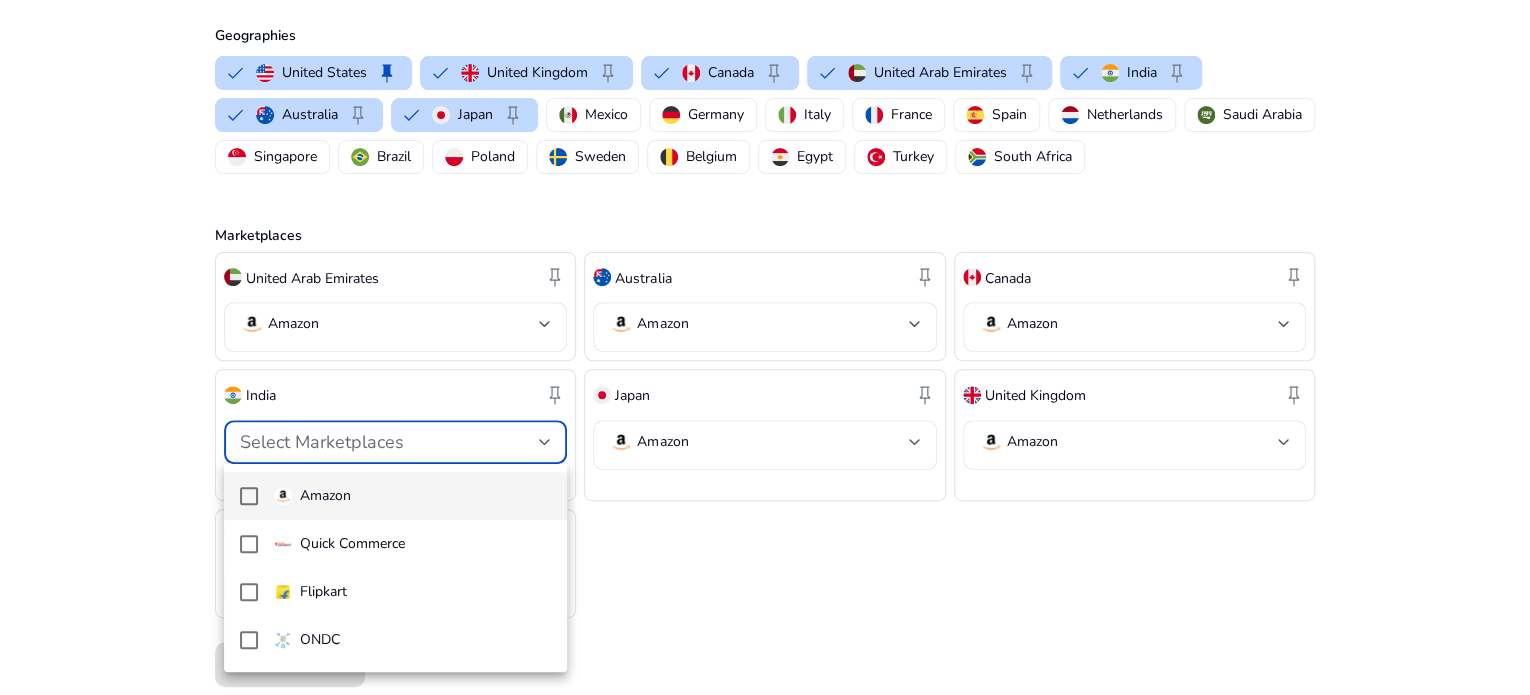 click on "Amazon" at bounding box center (396, 496) 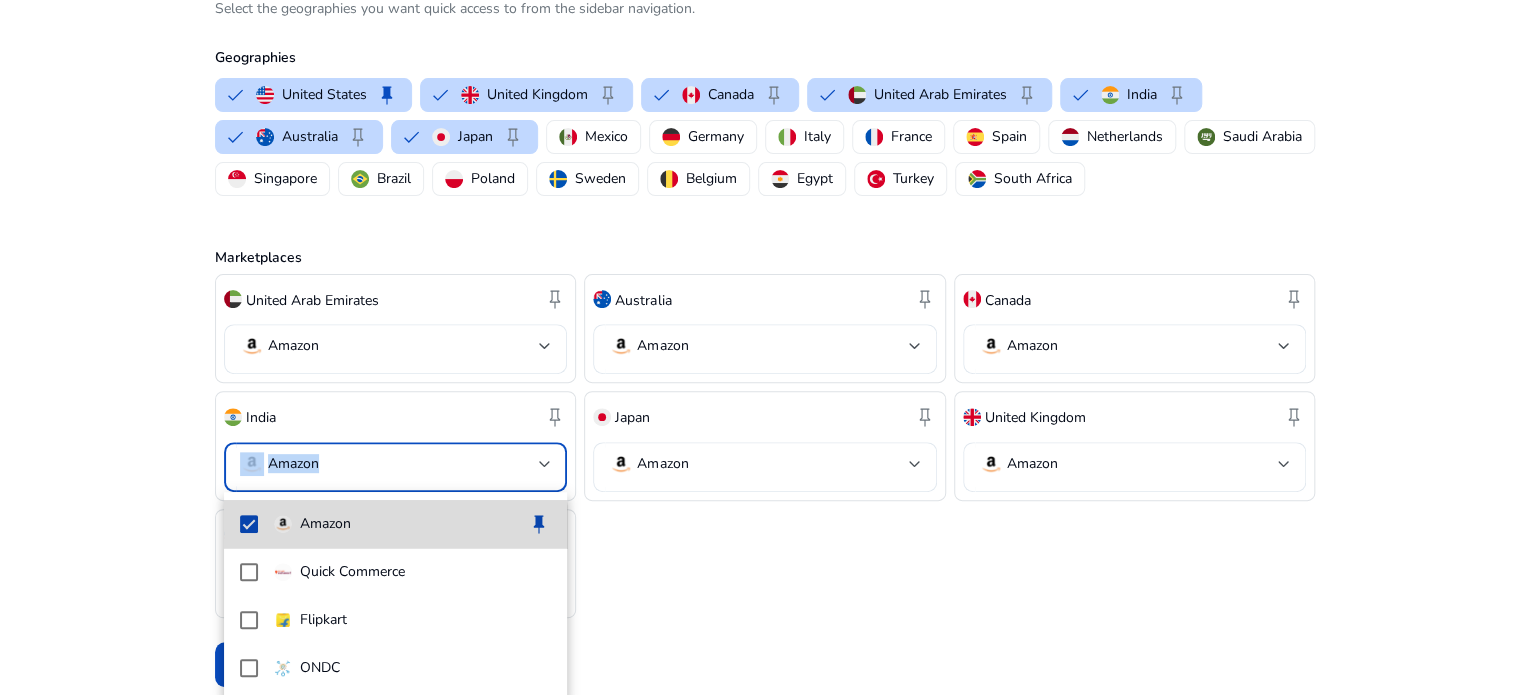 scroll, scrollTop: 225, scrollLeft: 0, axis: vertical 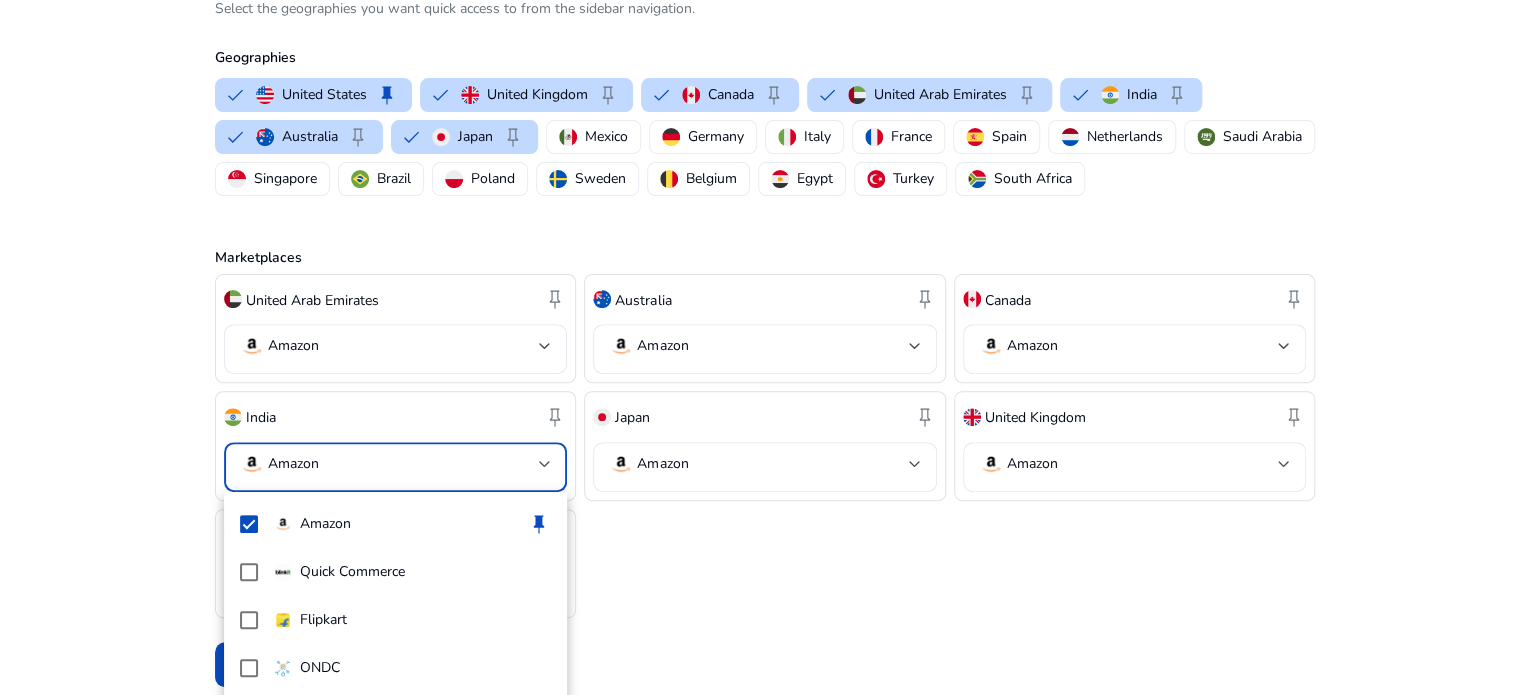 click at bounding box center (765, 347) 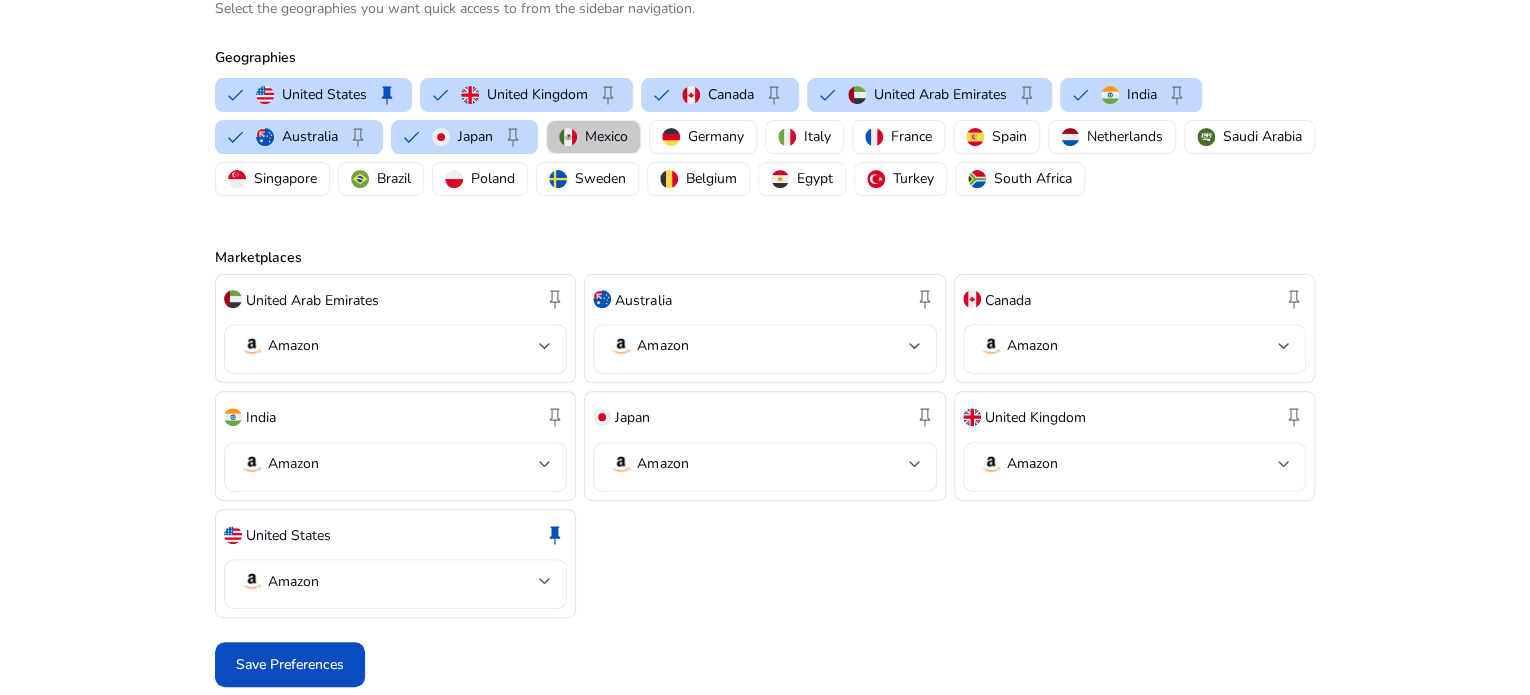 click on "Mexico" at bounding box center (606, 136) 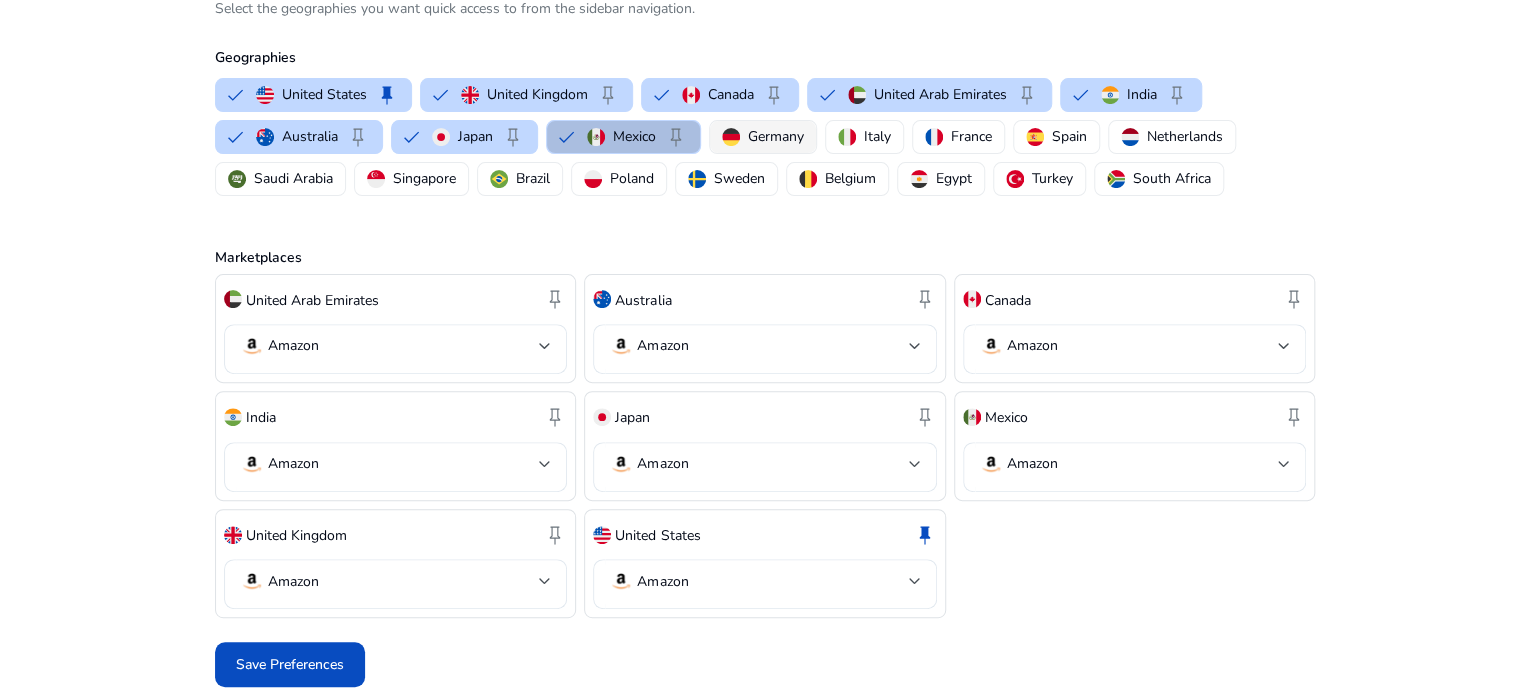 click on "Germany" at bounding box center [776, 136] 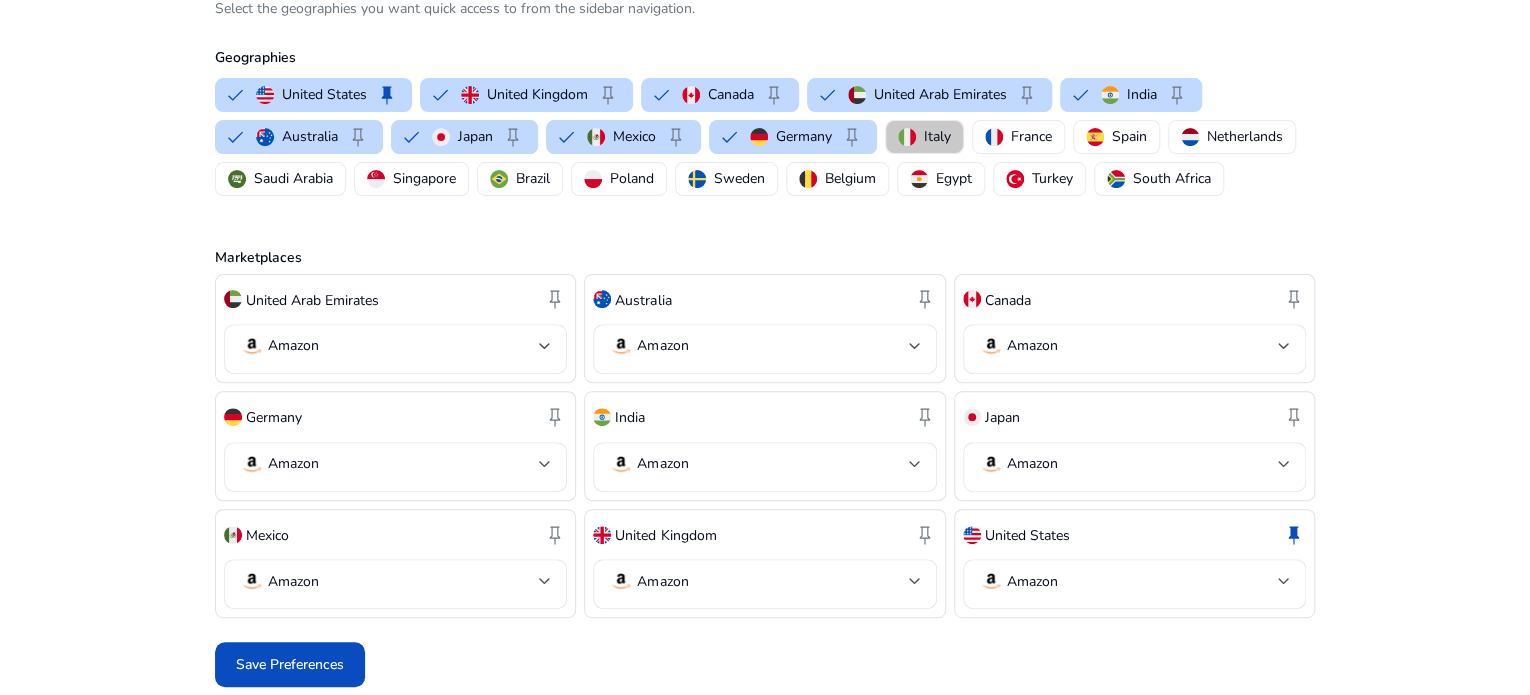 click on "Italy" at bounding box center (937, 136) 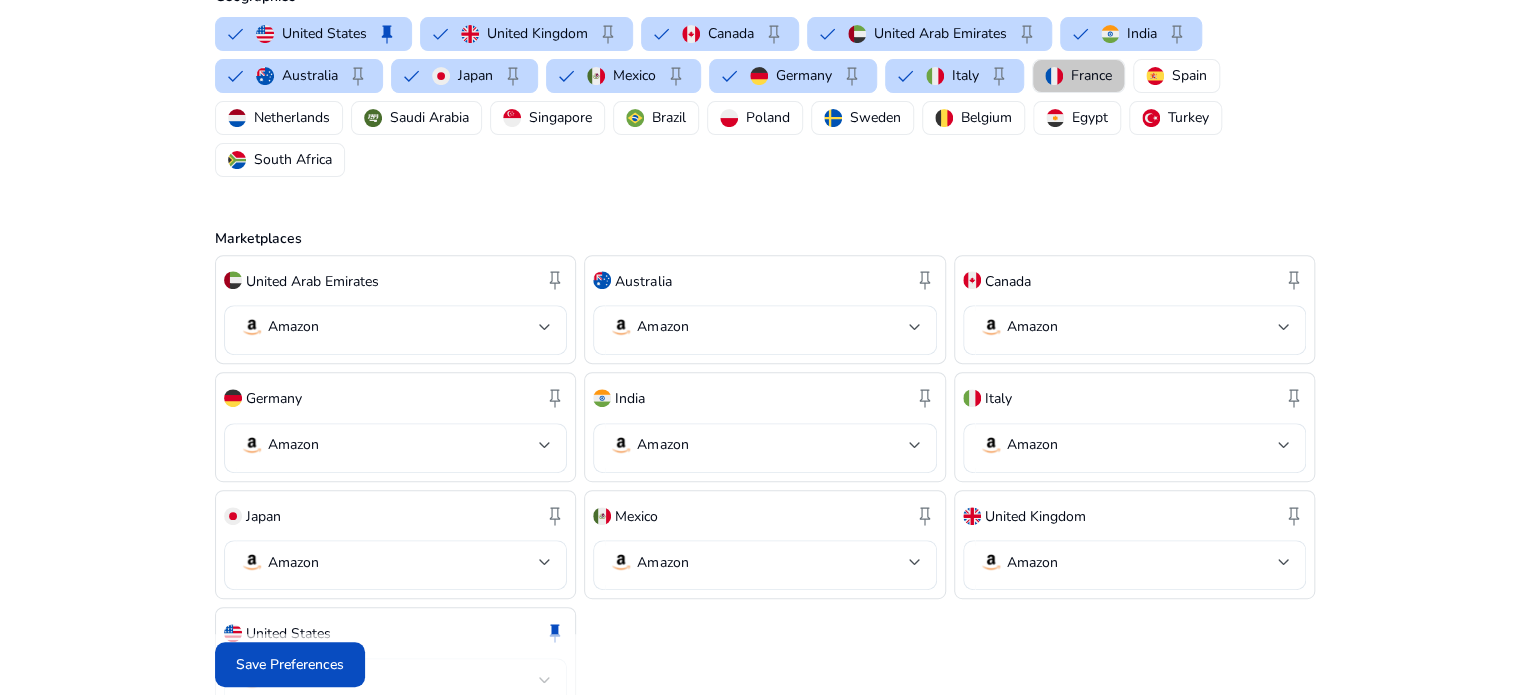 click on "France" at bounding box center [1091, 75] 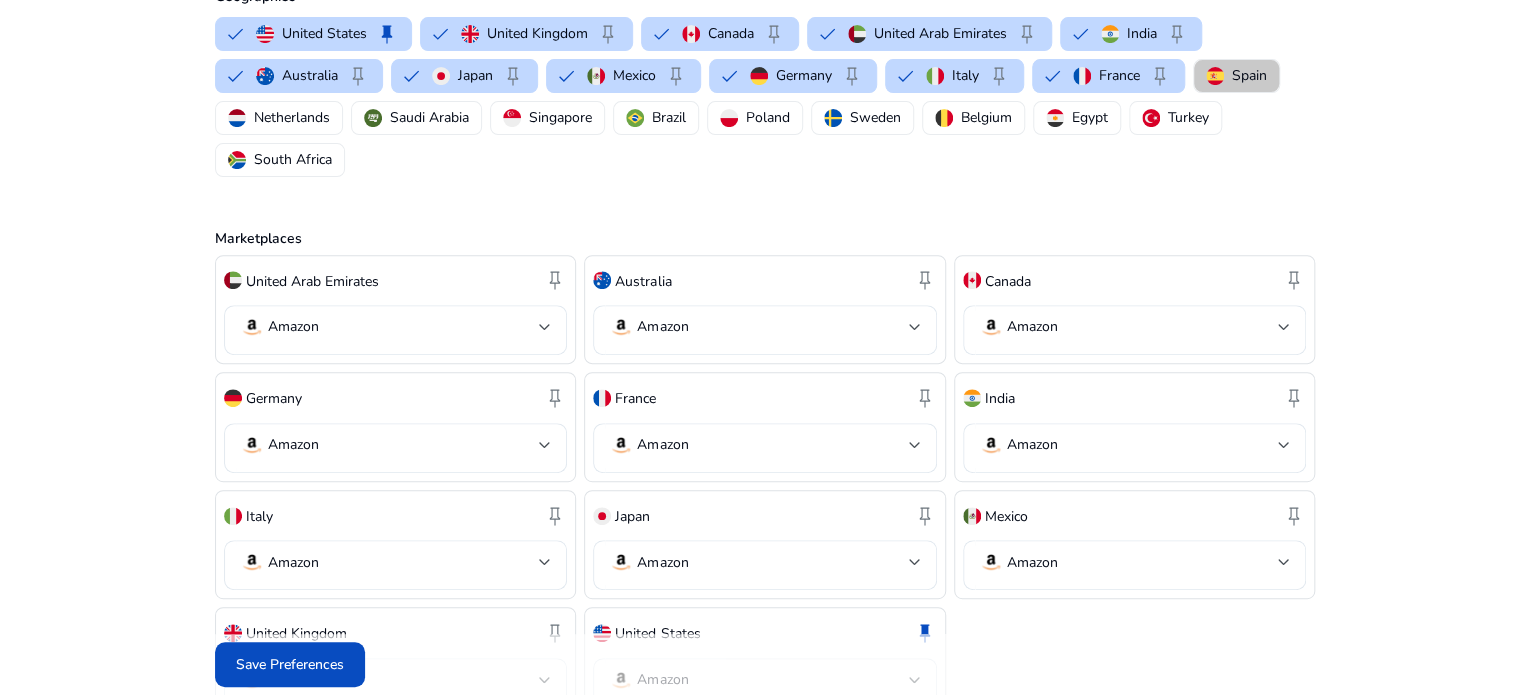 click on "Spain" at bounding box center [1249, 75] 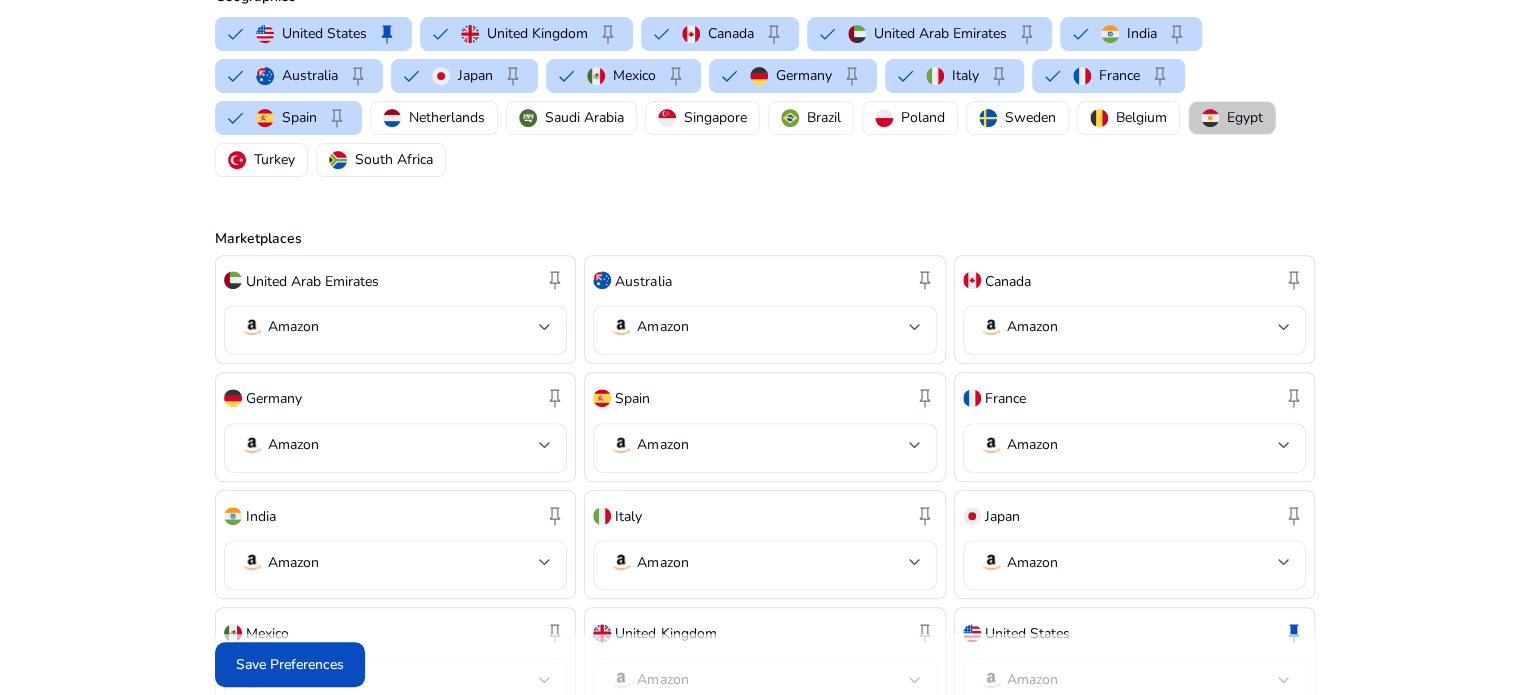 click at bounding box center [1210, 118] 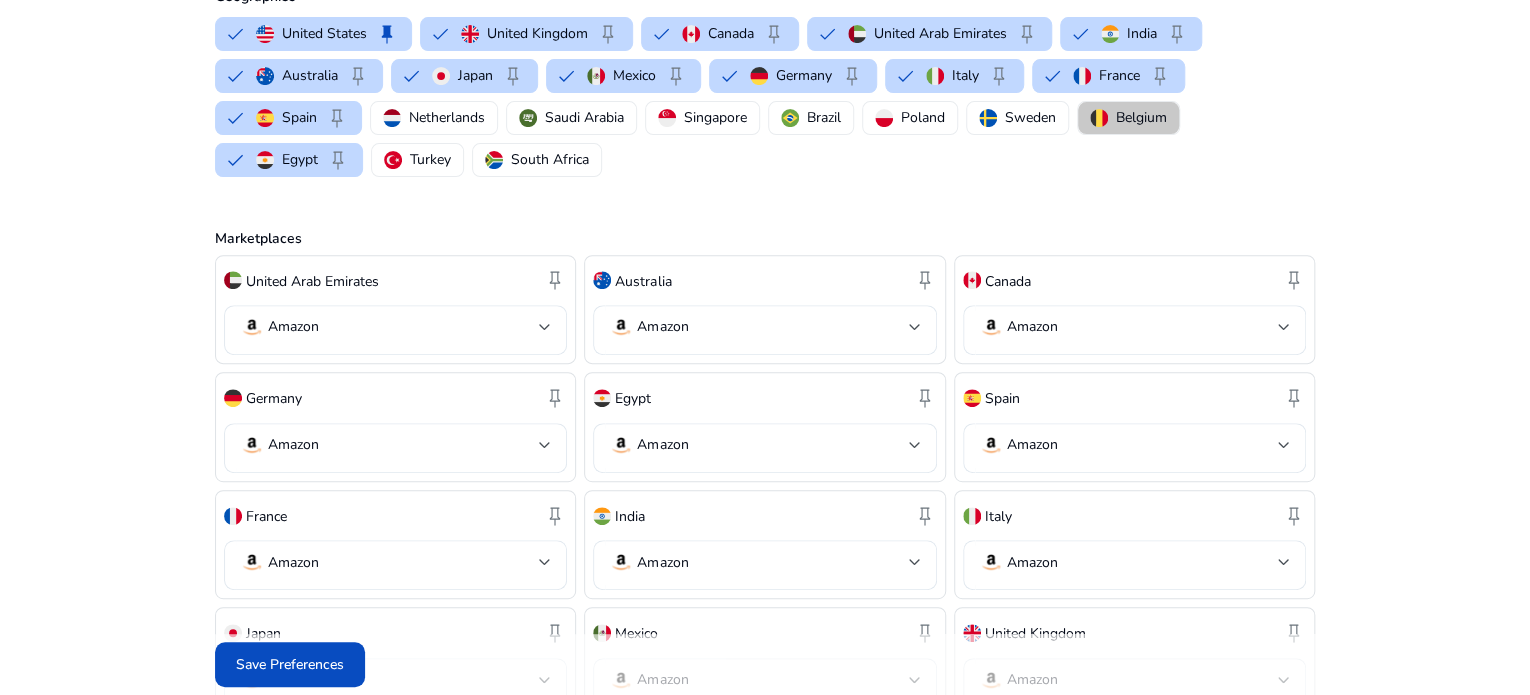 click on "Belgium" at bounding box center [1141, 117] 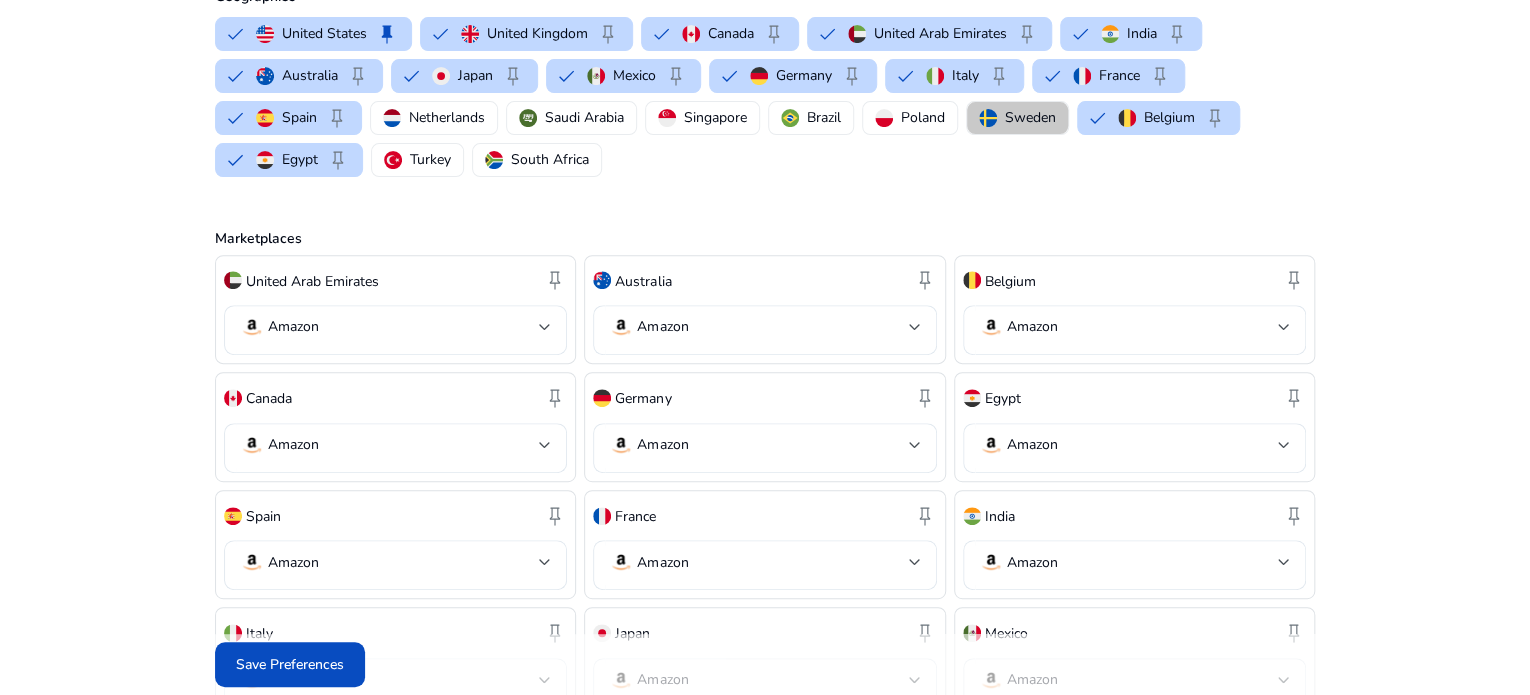 click on "Sweden" at bounding box center [1030, 117] 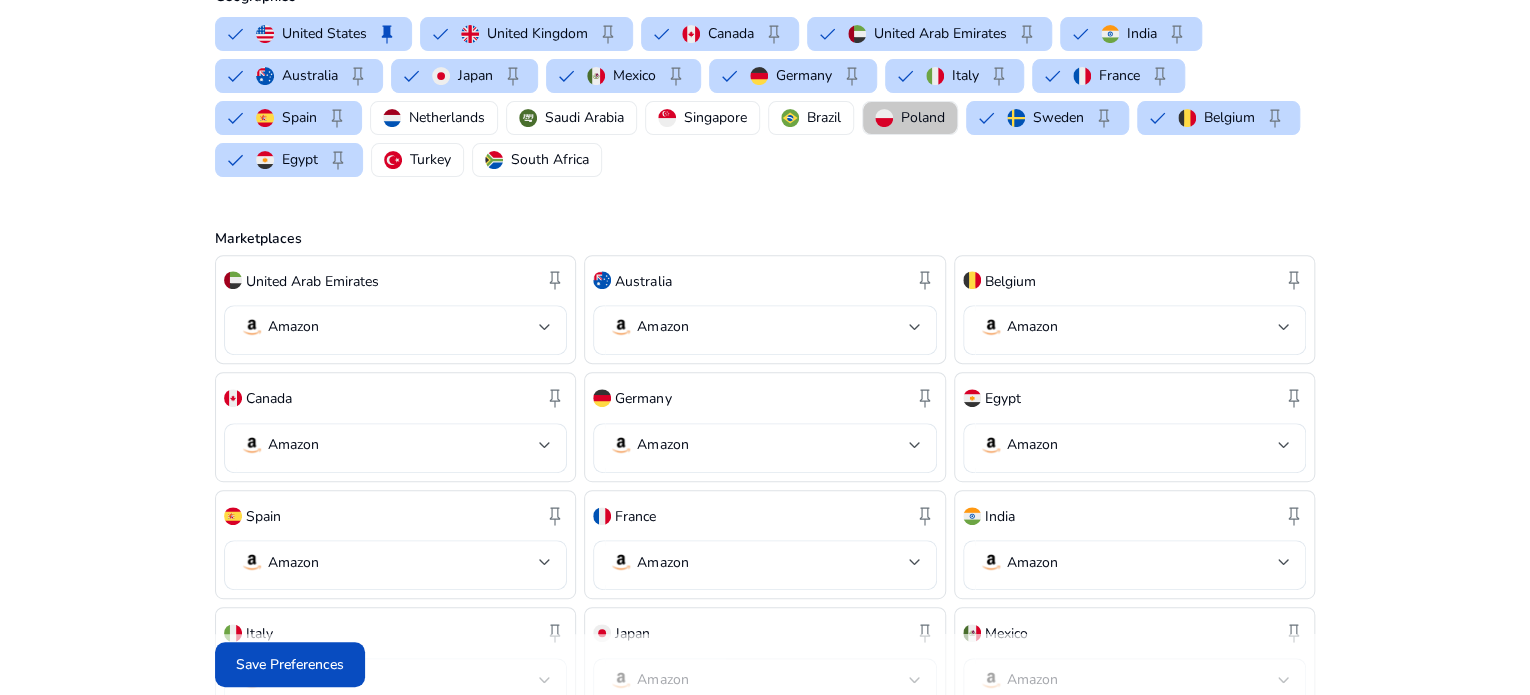 click on "Poland" at bounding box center (923, 117) 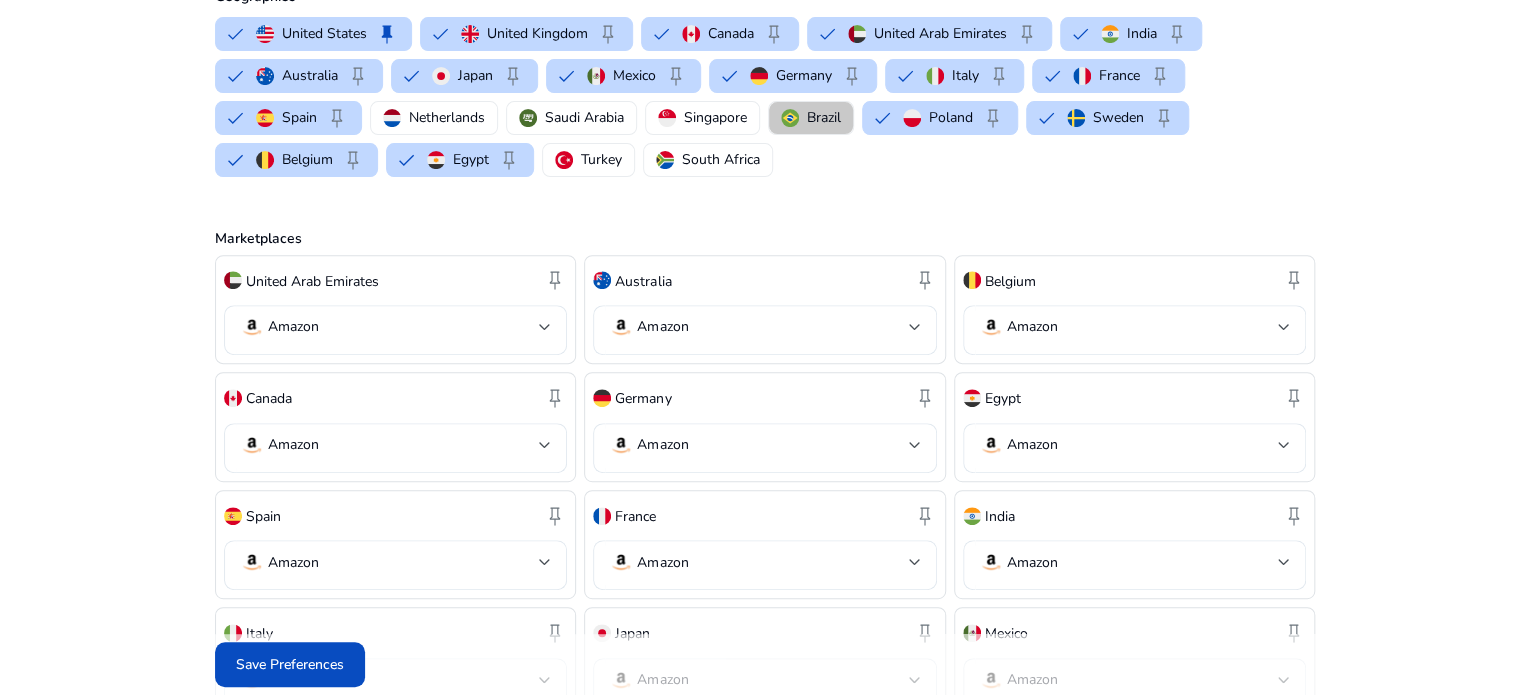 click on "Brazil" at bounding box center (811, 117) 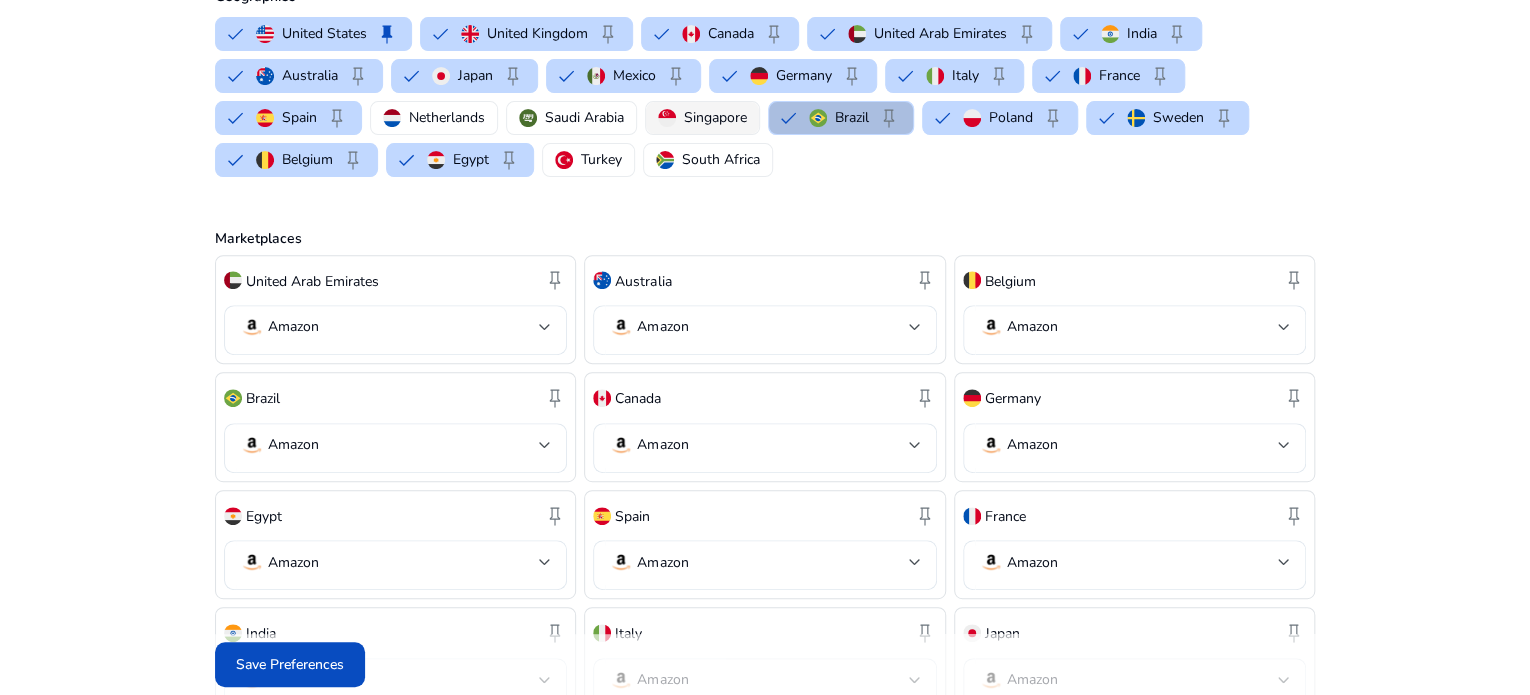 click on "Singapore" at bounding box center (715, 117) 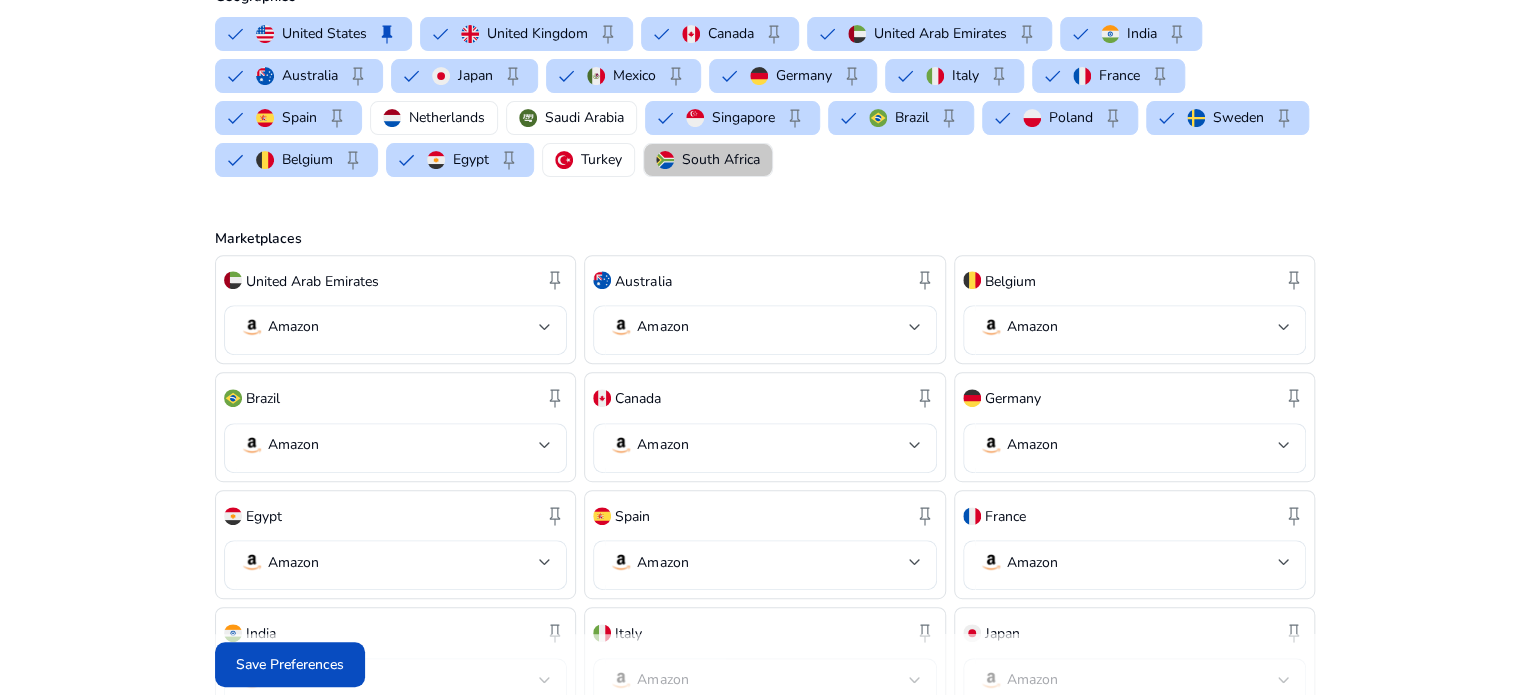 click on "South Africa" at bounding box center [721, 159] 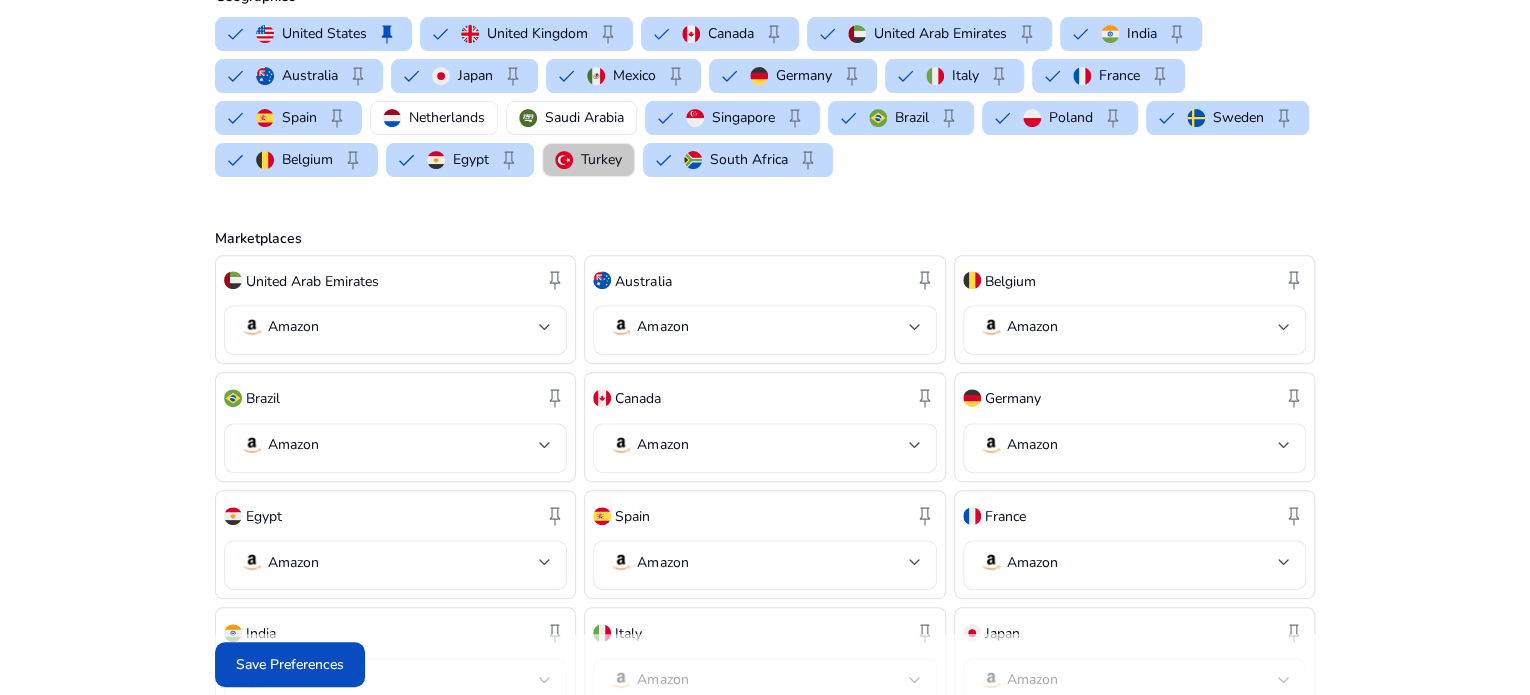 click on "Turkey" at bounding box center [601, 159] 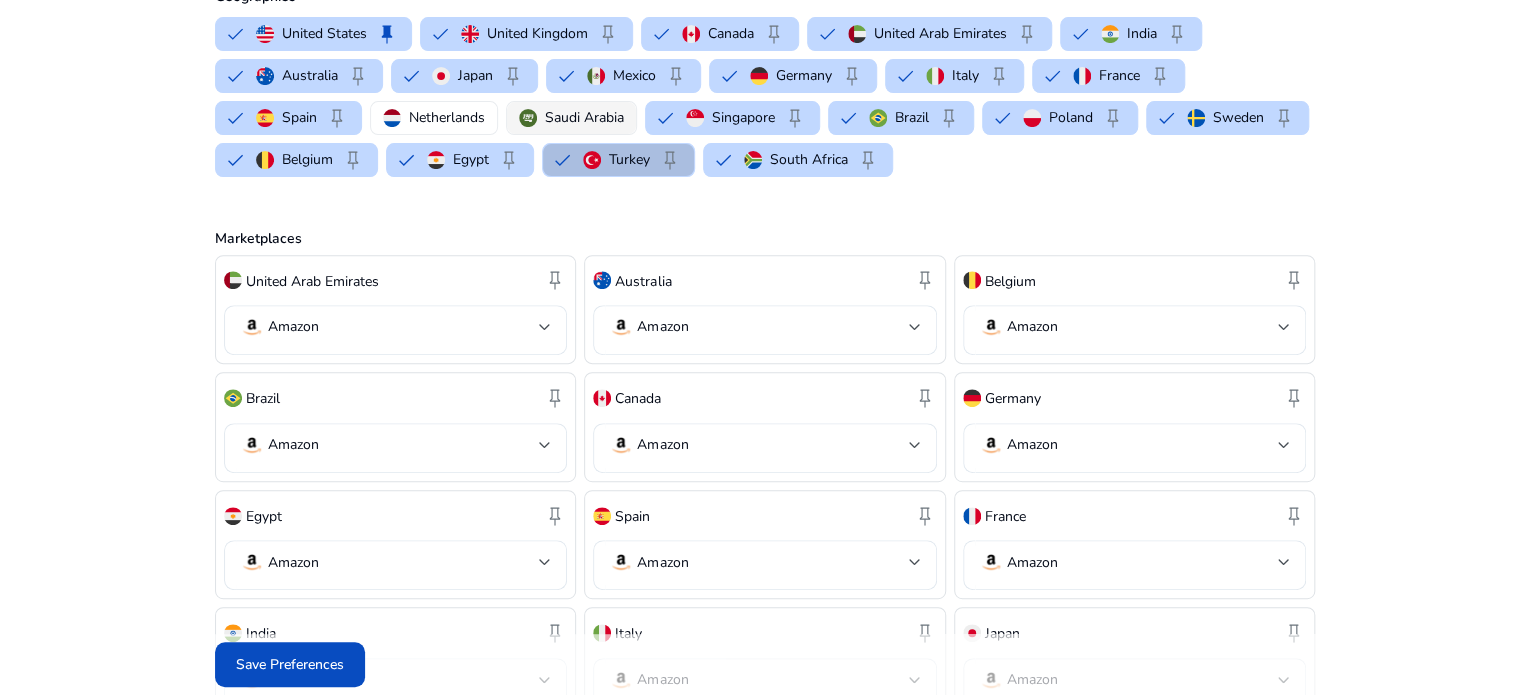 click on "Saudi Arabia" at bounding box center [584, 117] 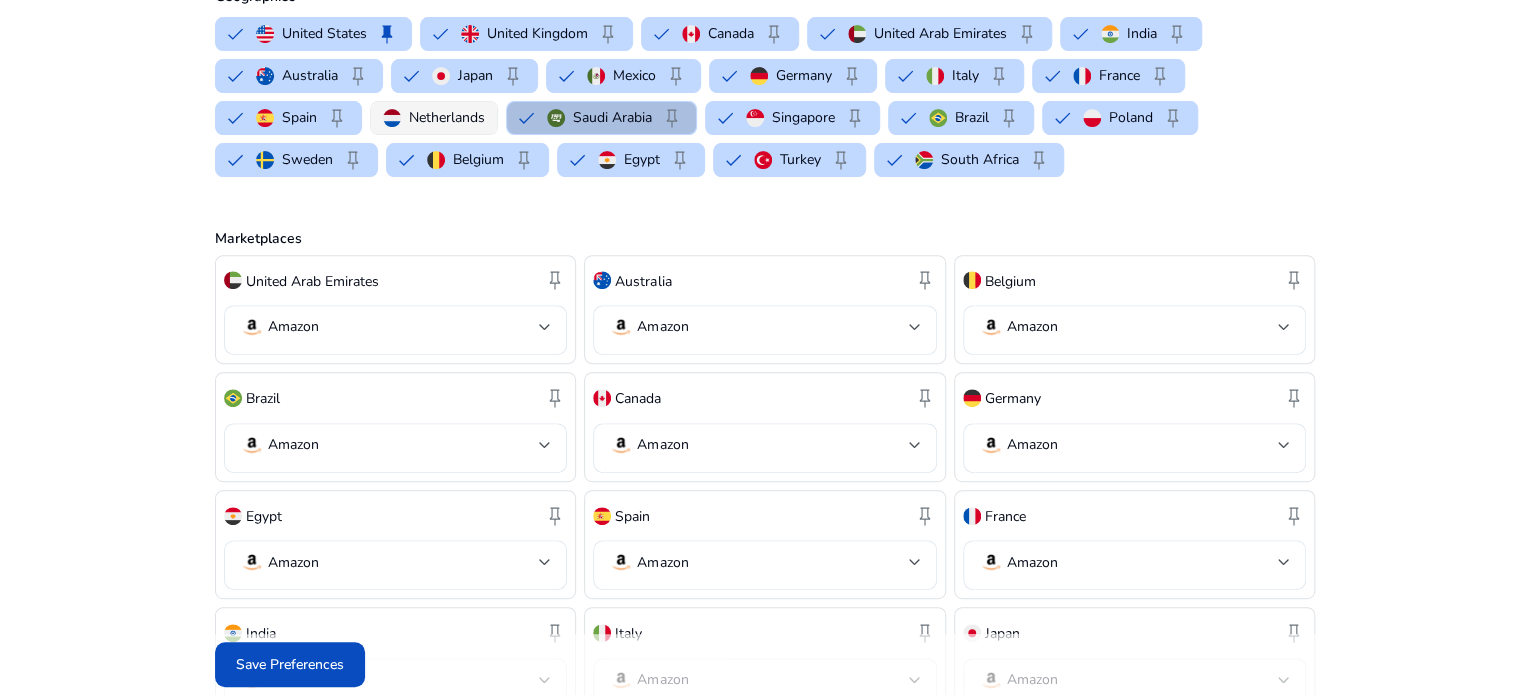 click on "Netherlands" at bounding box center (447, 117) 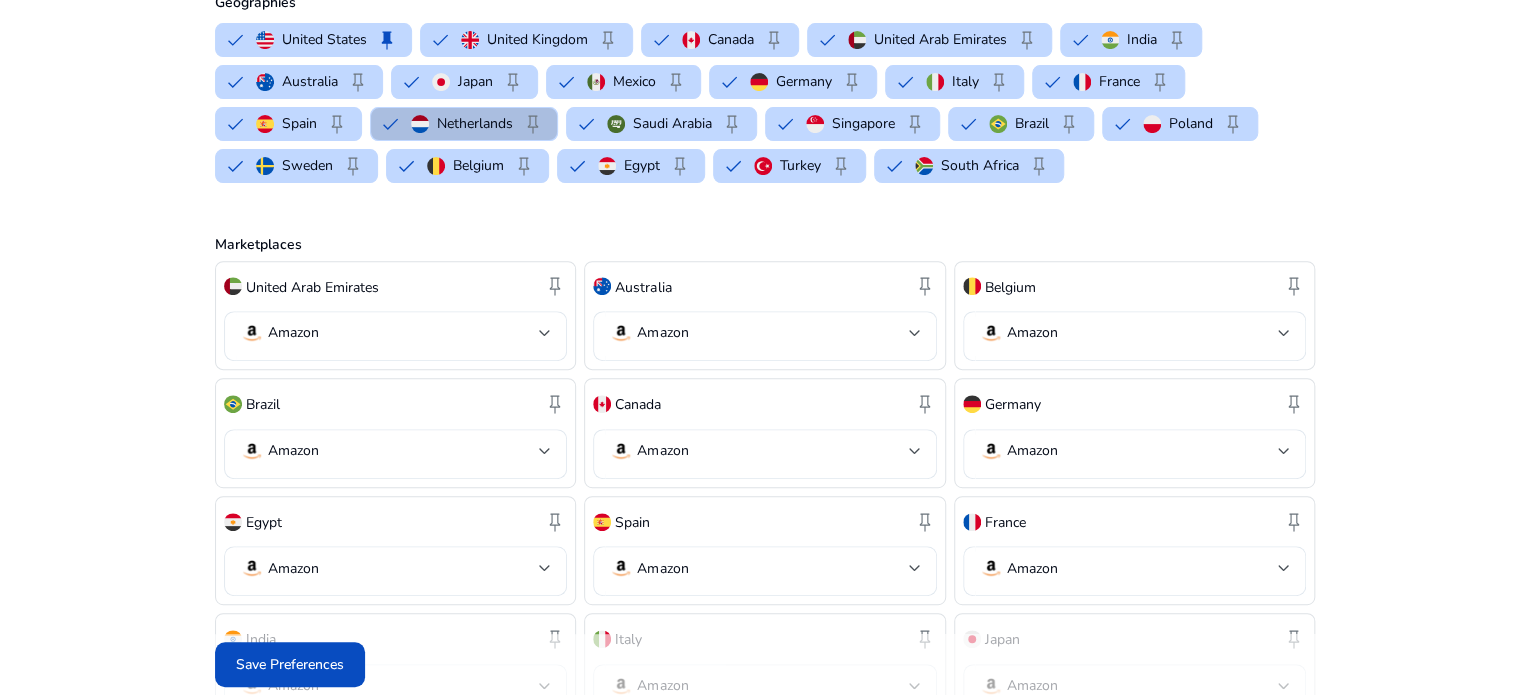 scroll, scrollTop: 0, scrollLeft: 0, axis: both 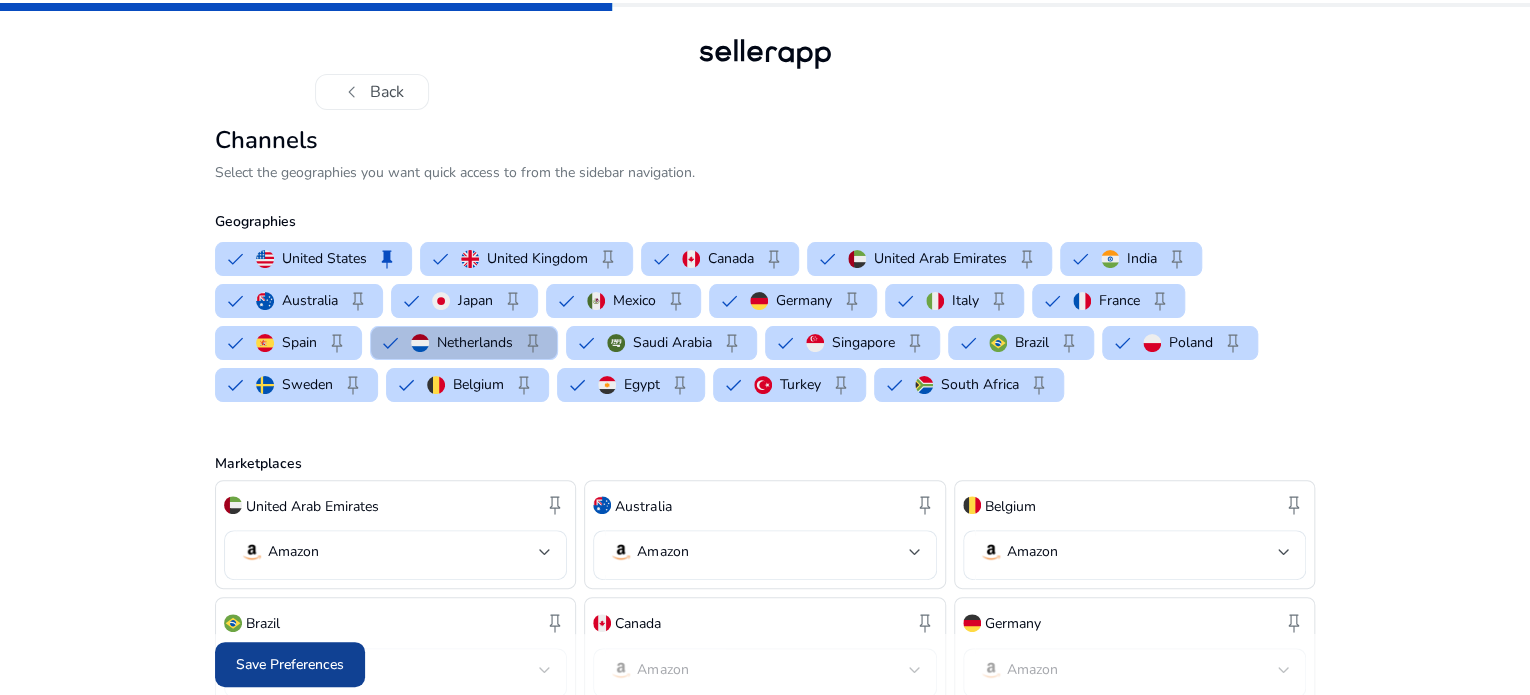 click on "Save Preferences" 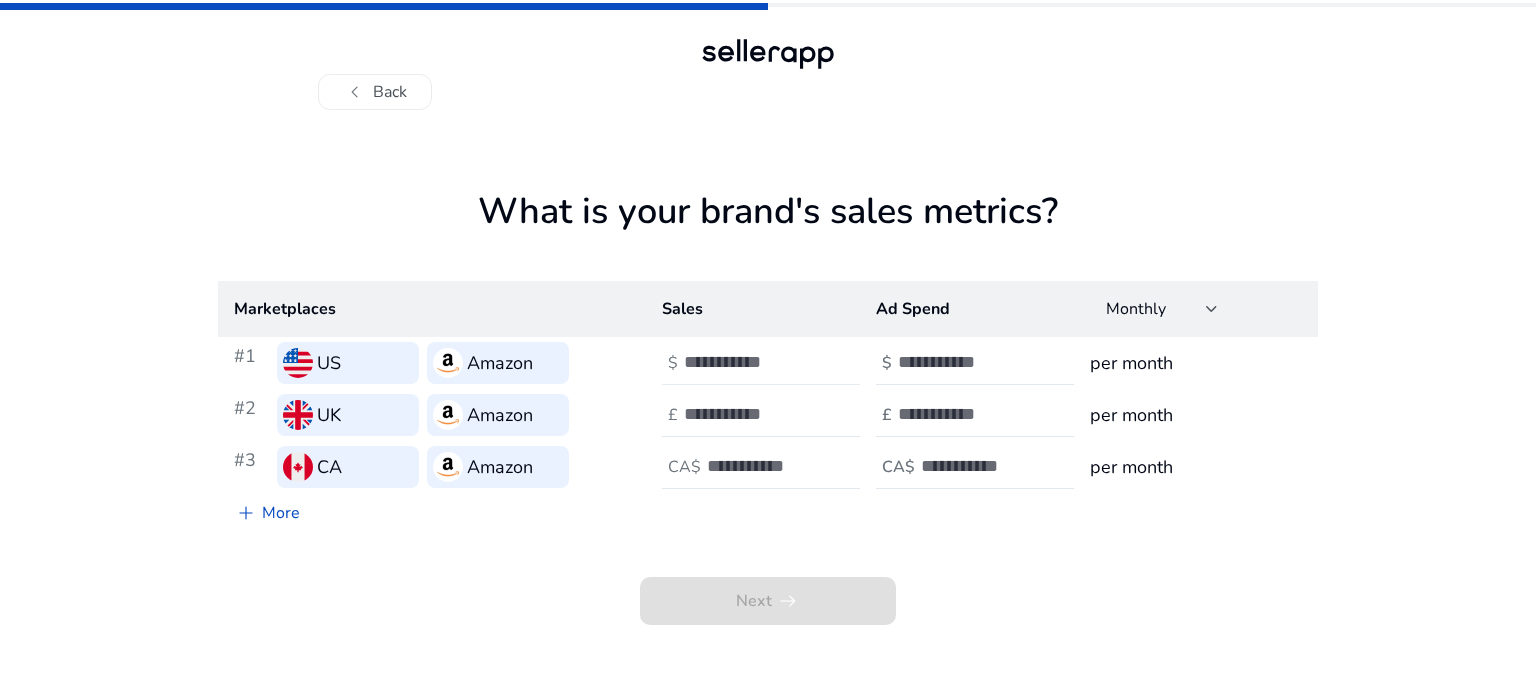 click at bounding box center [751, 362] 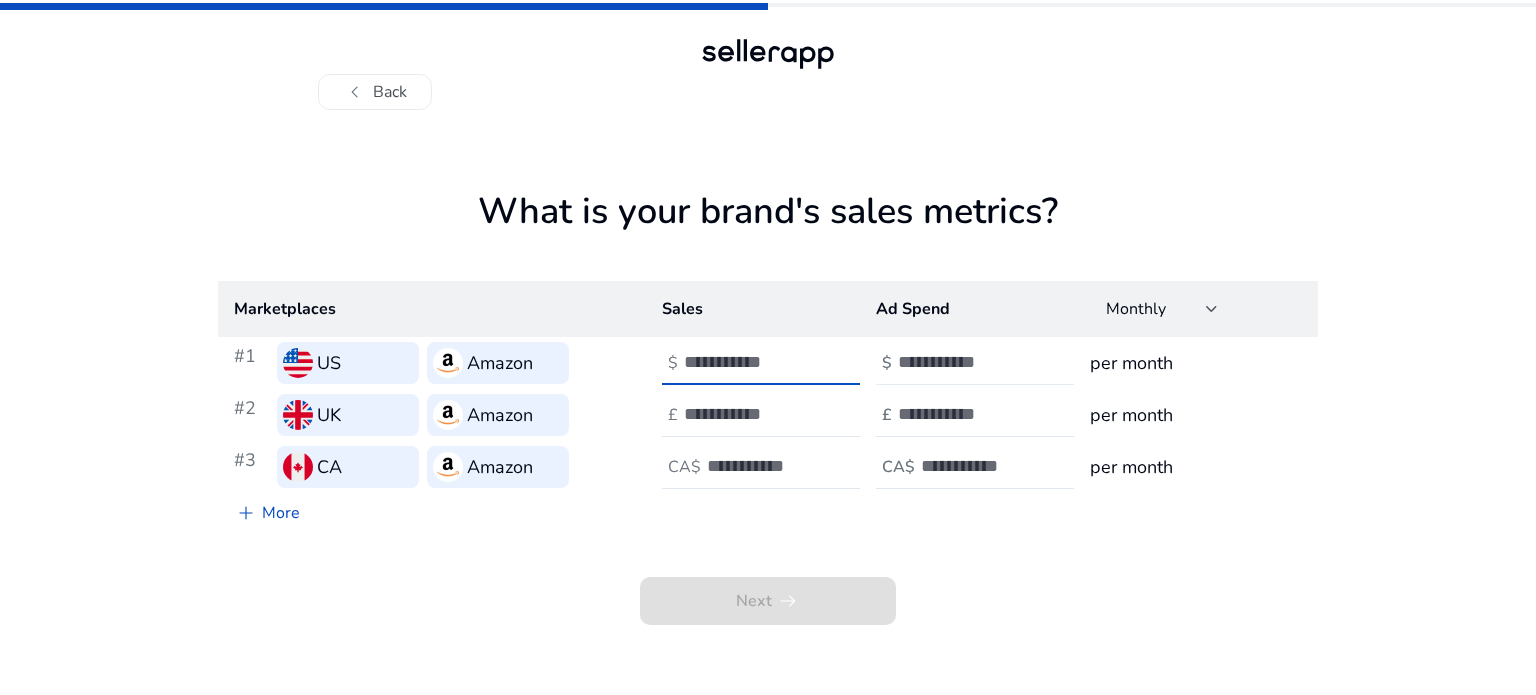 type on "*" 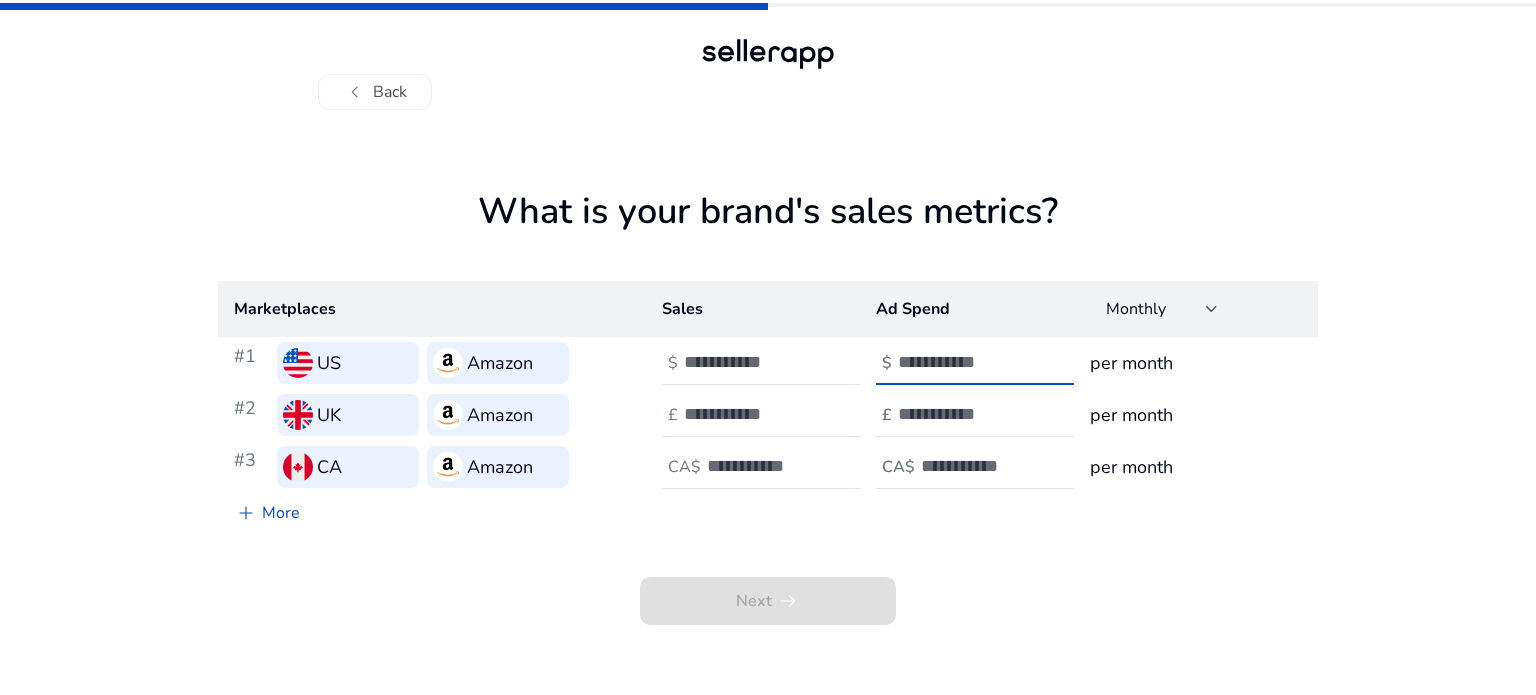 click at bounding box center (965, 362) 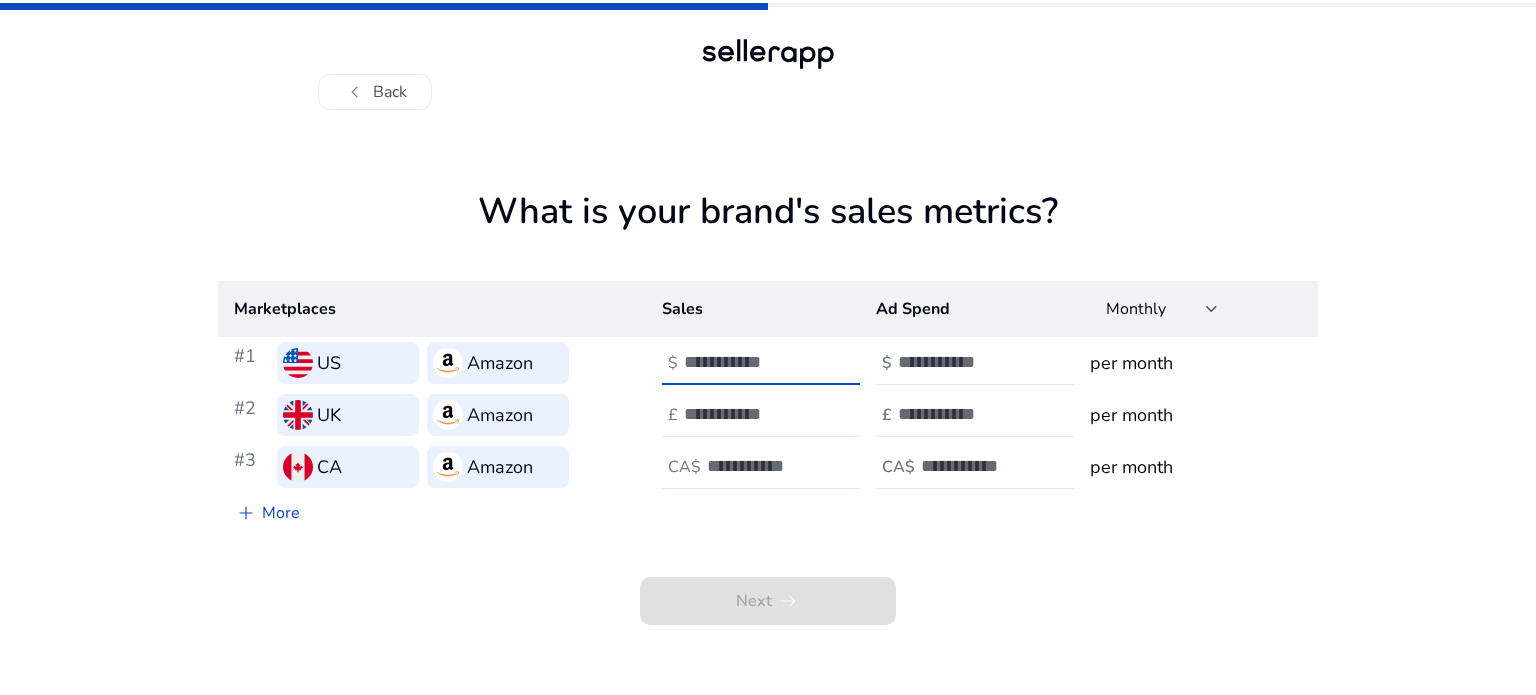 click on "*" at bounding box center [751, 362] 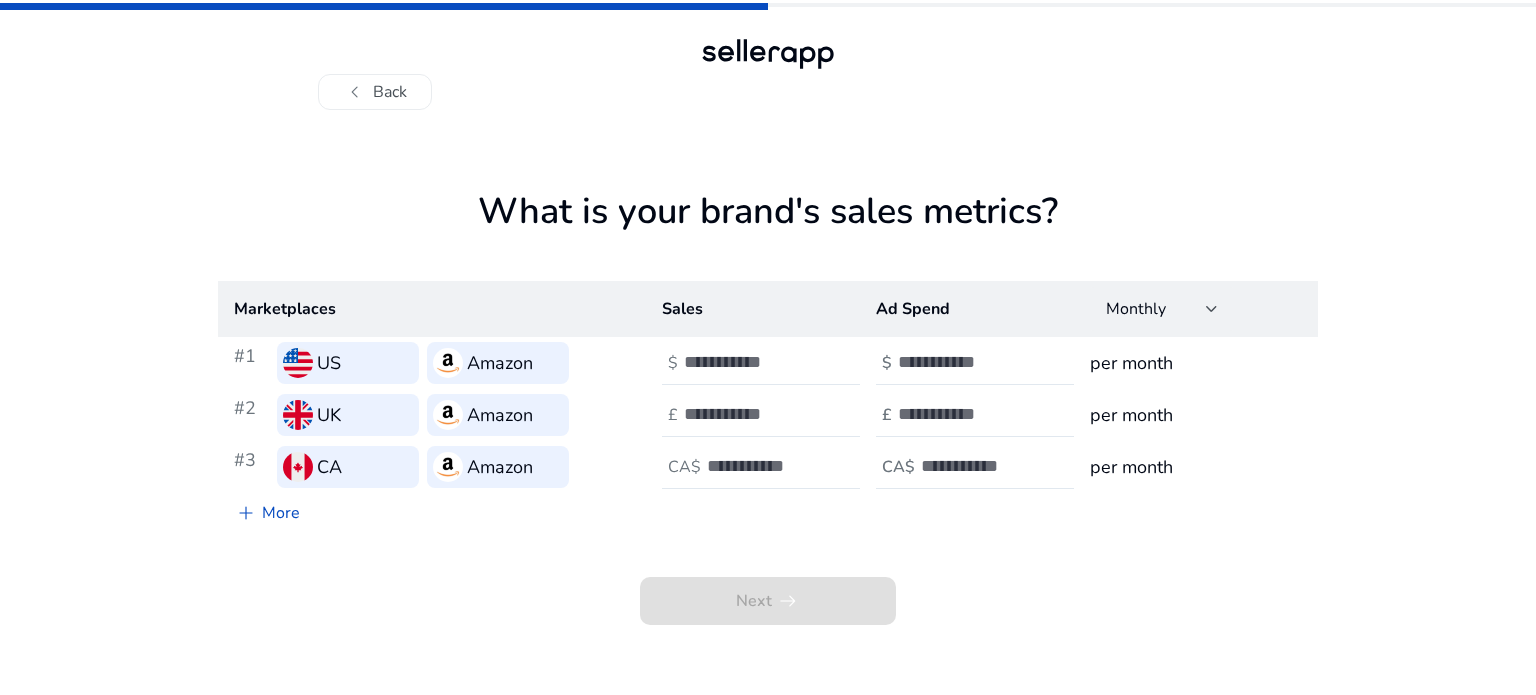 click on "What is your brand's sales metrics?  Marketplaces Sales Ad Spend Monthly  #1   US   Amazon   $   $  per month  #2   UK   Amazon   £   £  per month  #3   CA   Amazon   CA$   CA$  per month  add   More   Next   arrow_right_alt" 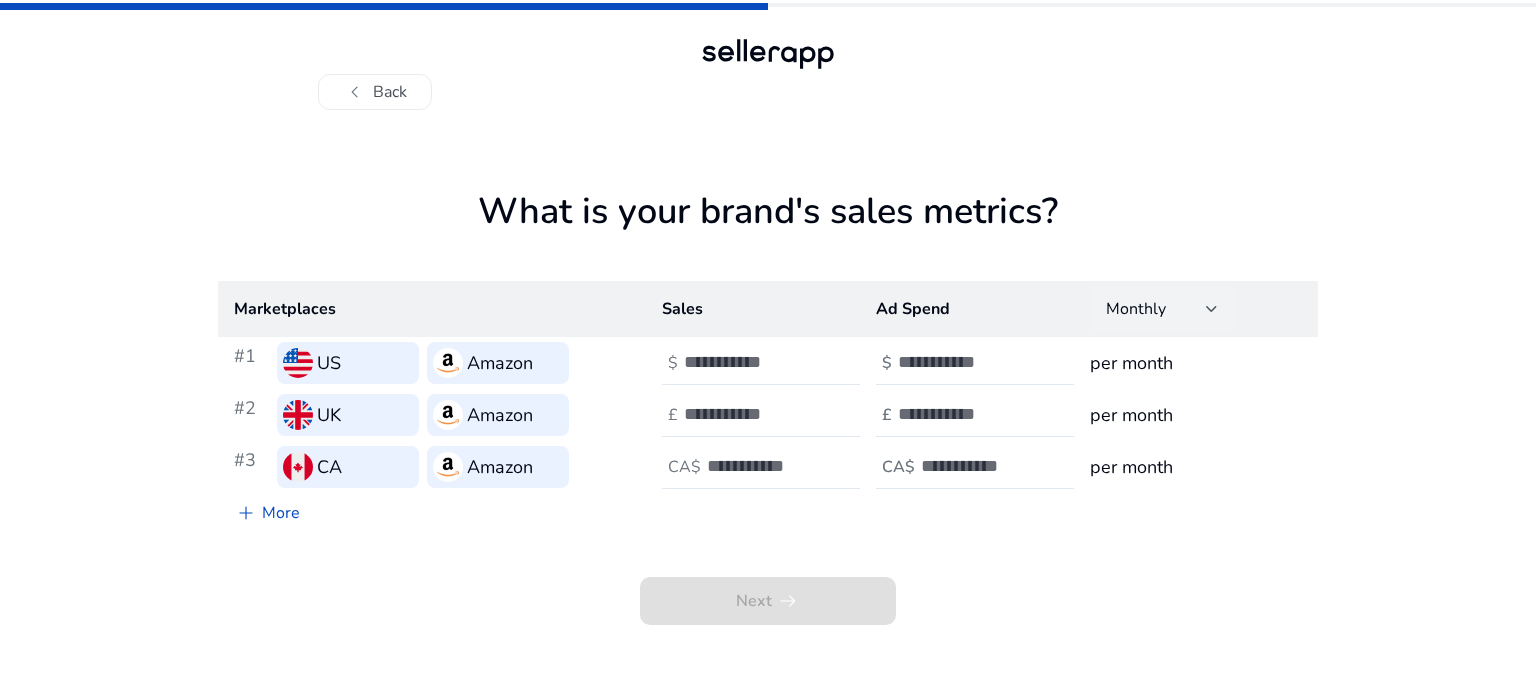 click at bounding box center [1212, 309] 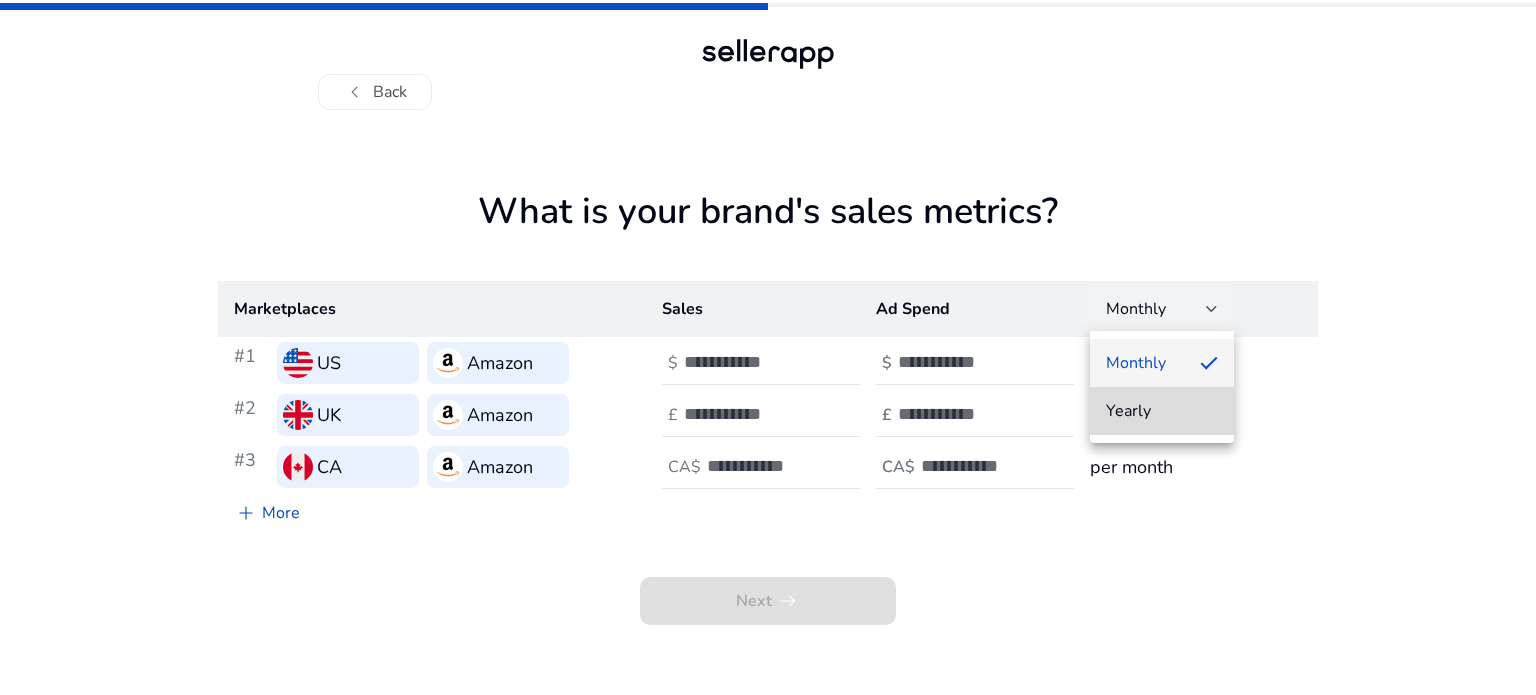 click on "Yearly" at bounding box center [1162, 411] 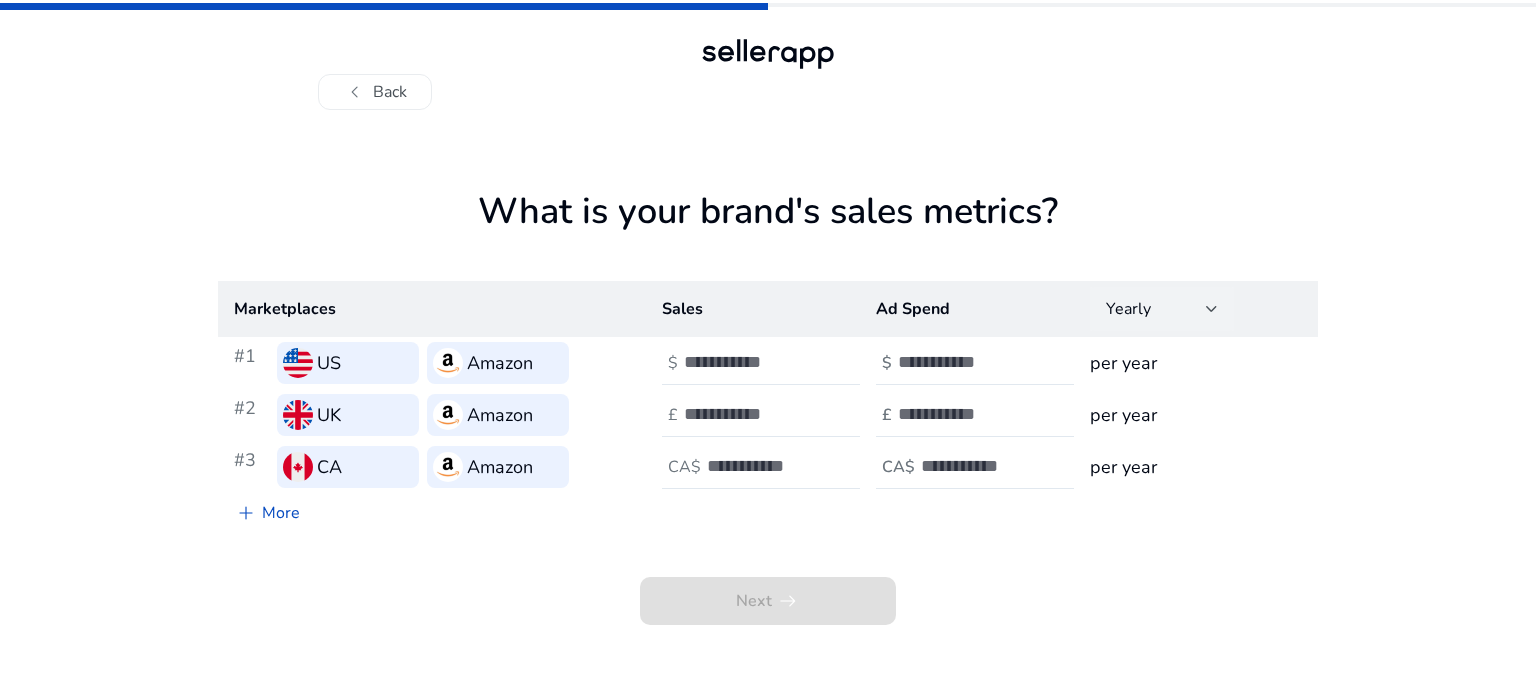 click at bounding box center (1212, 309) 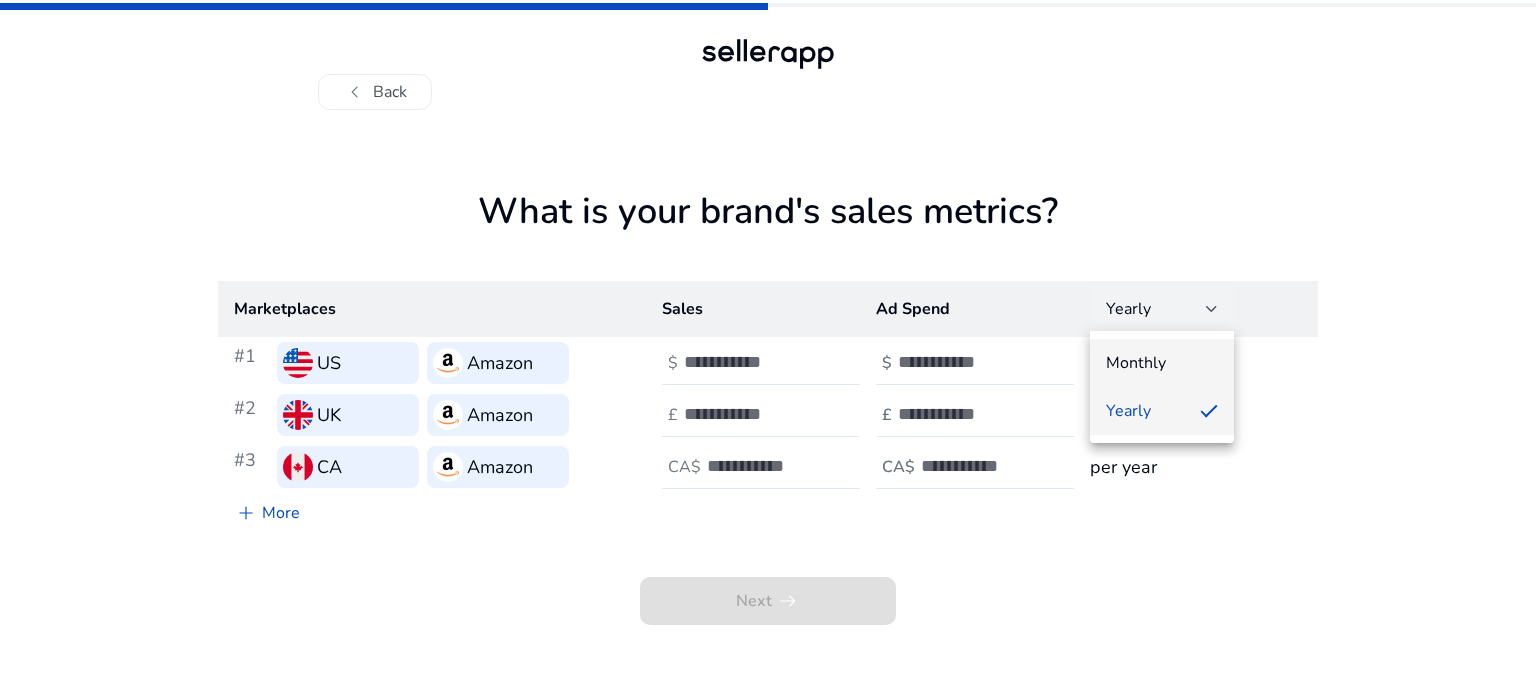 click on "Monthly" at bounding box center (1162, 363) 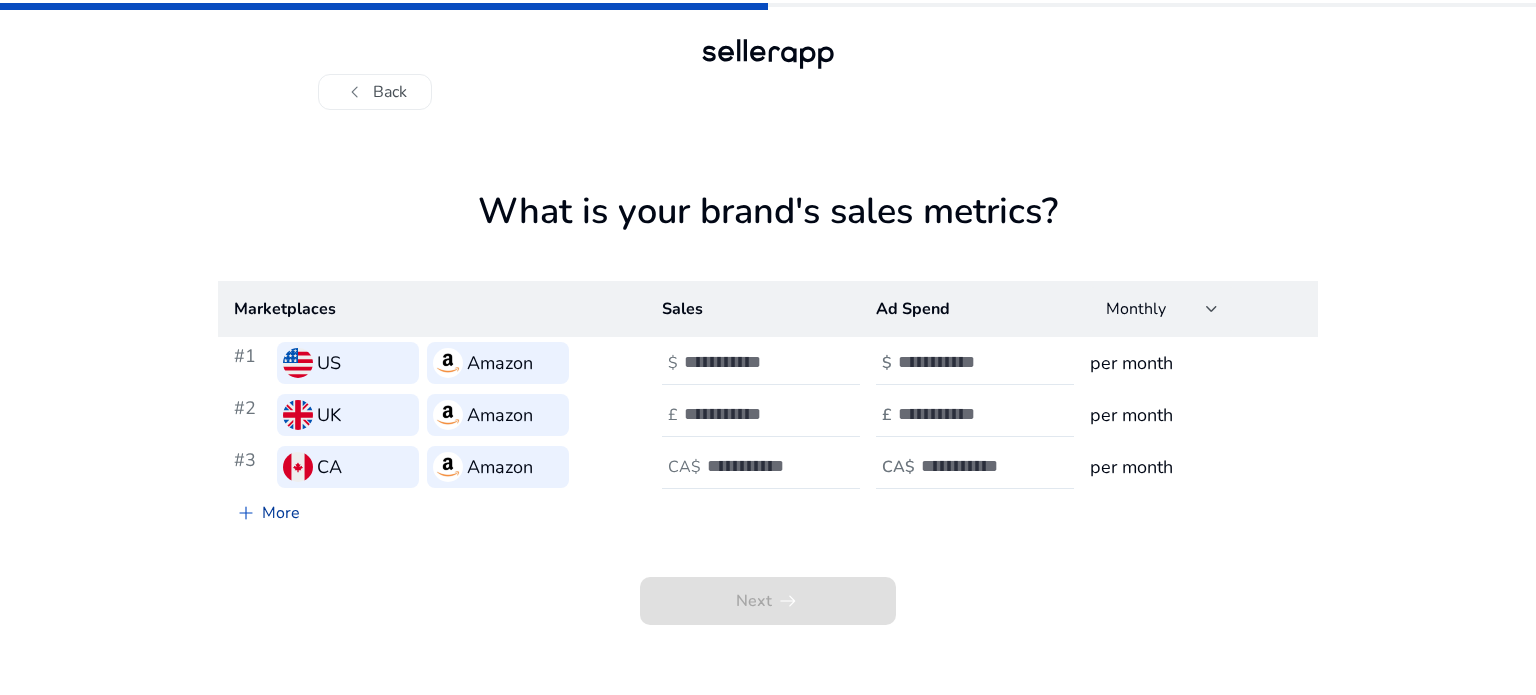 click on "add   More" 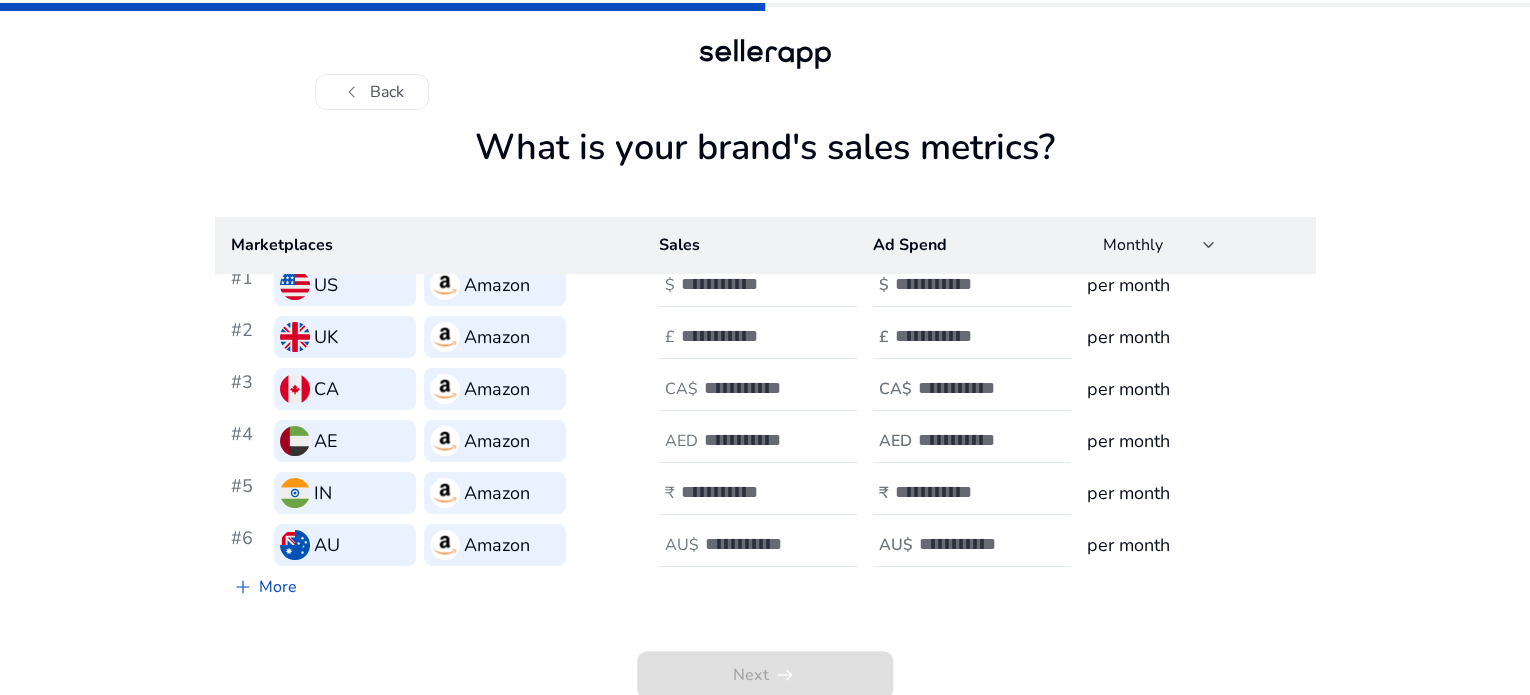 scroll, scrollTop: 17, scrollLeft: 0, axis: vertical 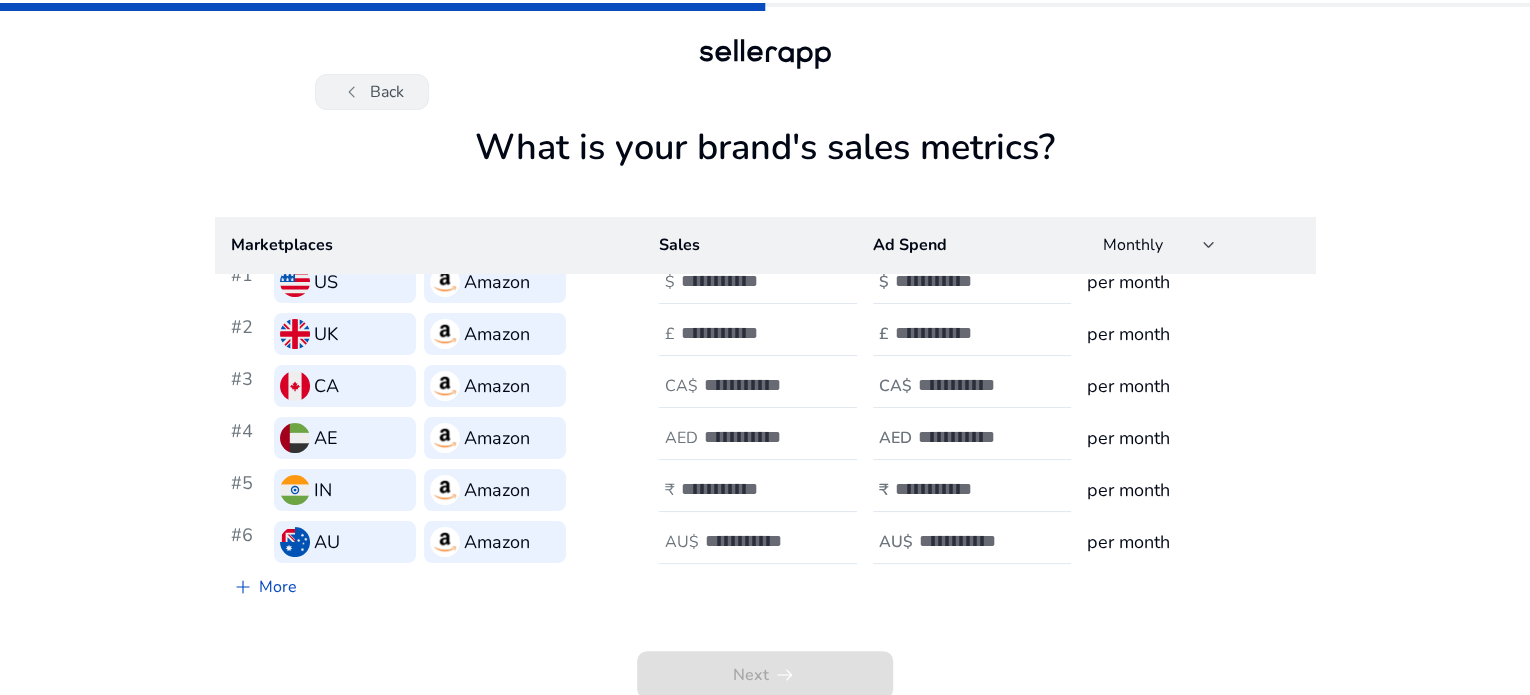 click on "chevron_left   Back" 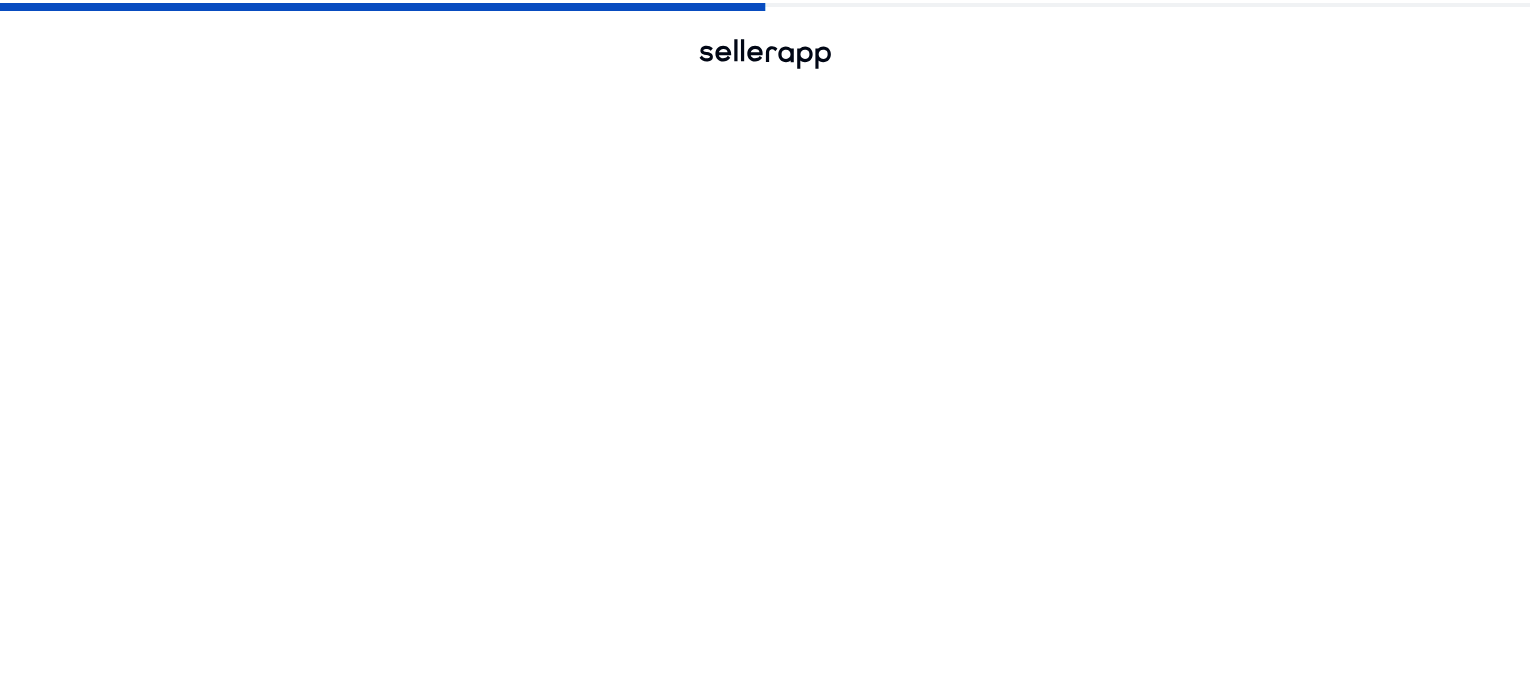 scroll, scrollTop: 0, scrollLeft: 0, axis: both 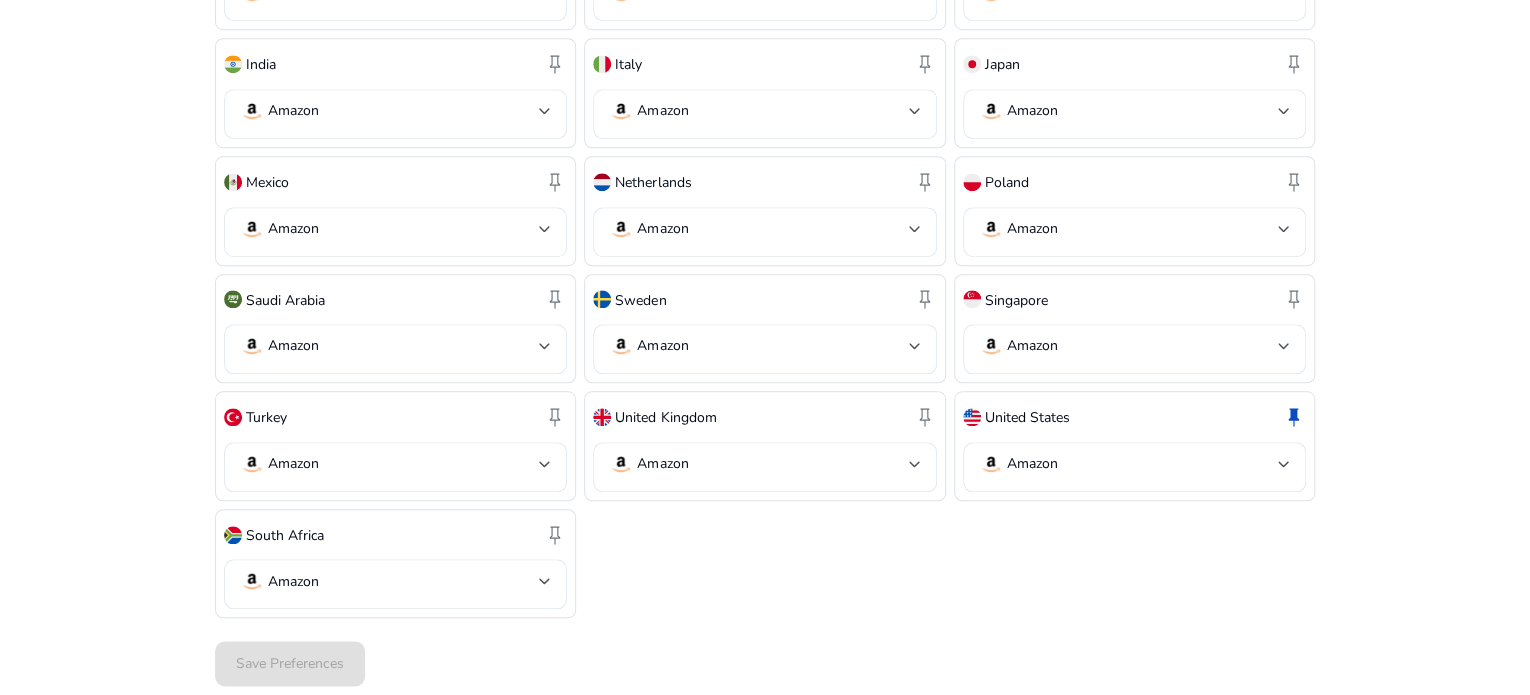 click on "Save Preferences" 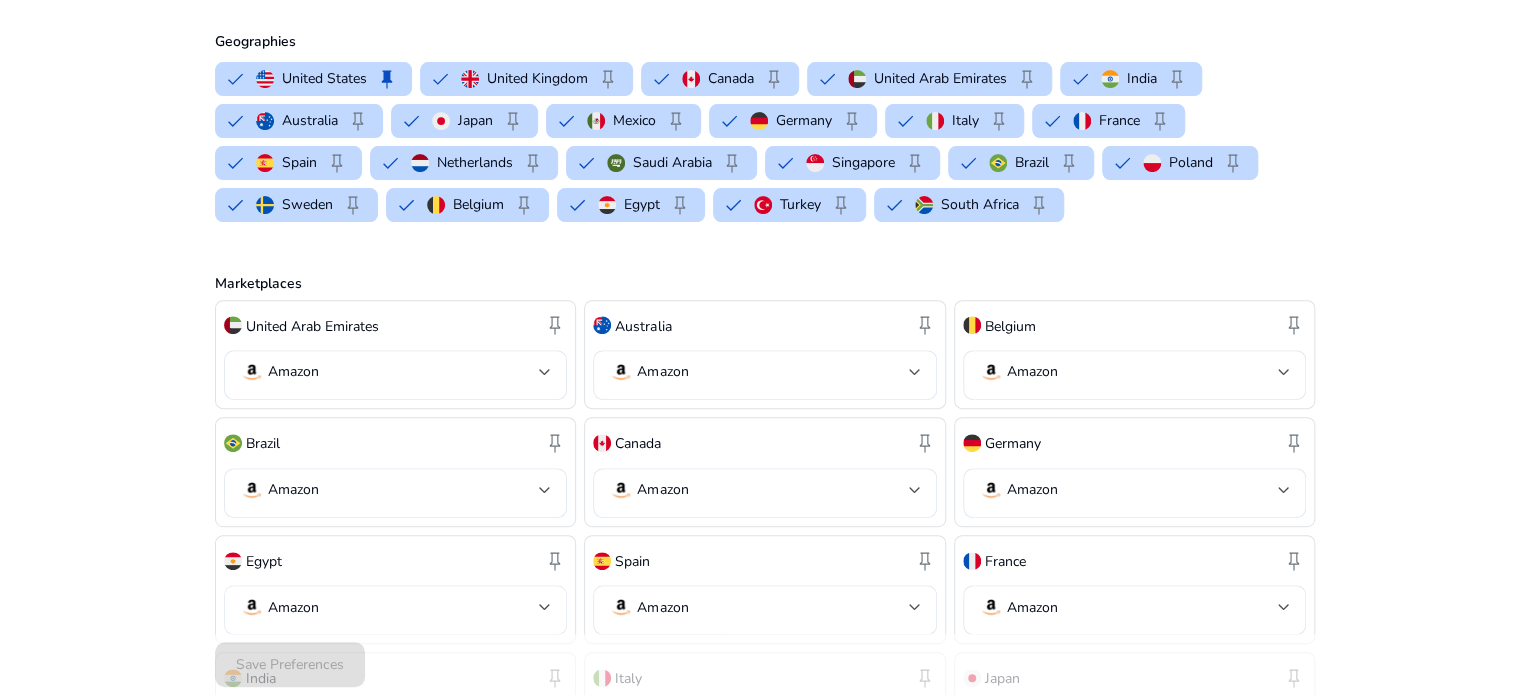 scroll, scrollTop: 0, scrollLeft: 0, axis: both 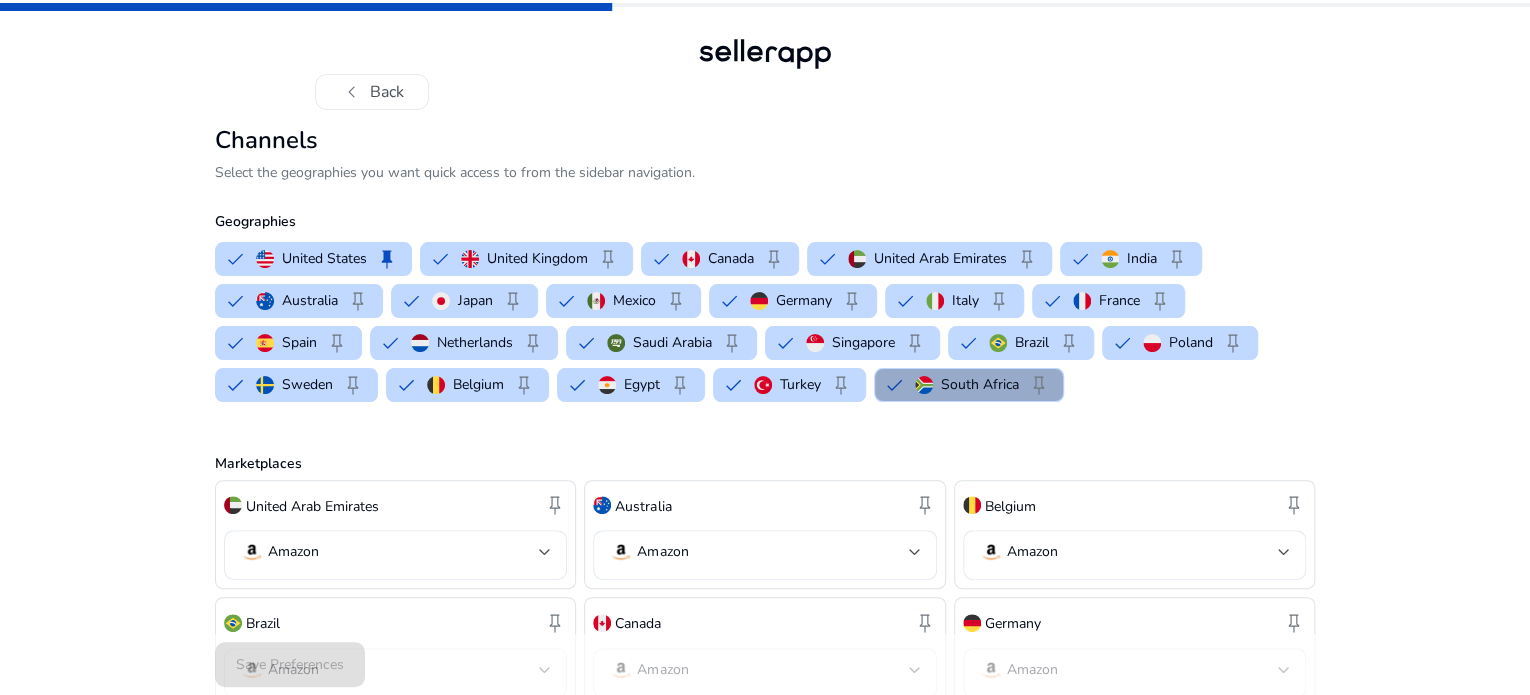 click on "South Africa   keep" at bounding box center (983, 385) 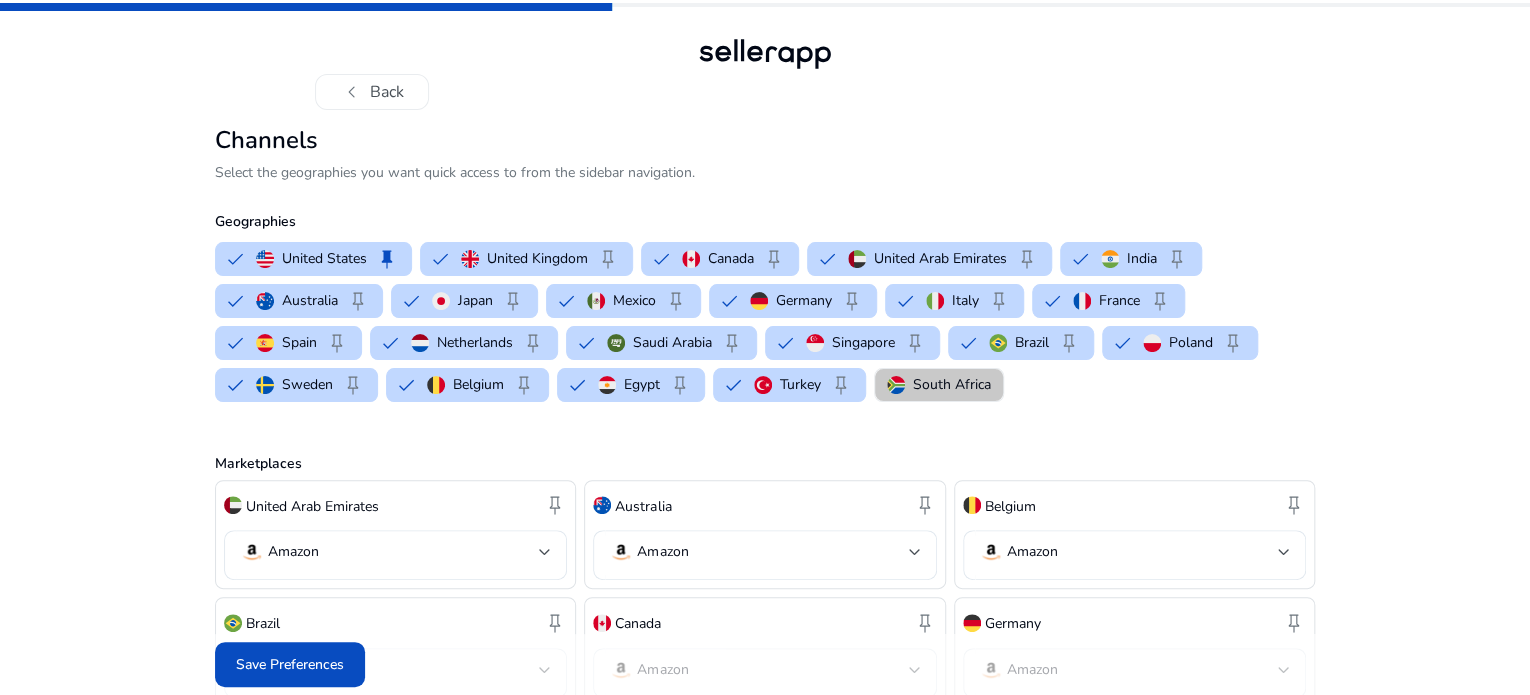 click on "South Africa" at bounding box center [952, 384] 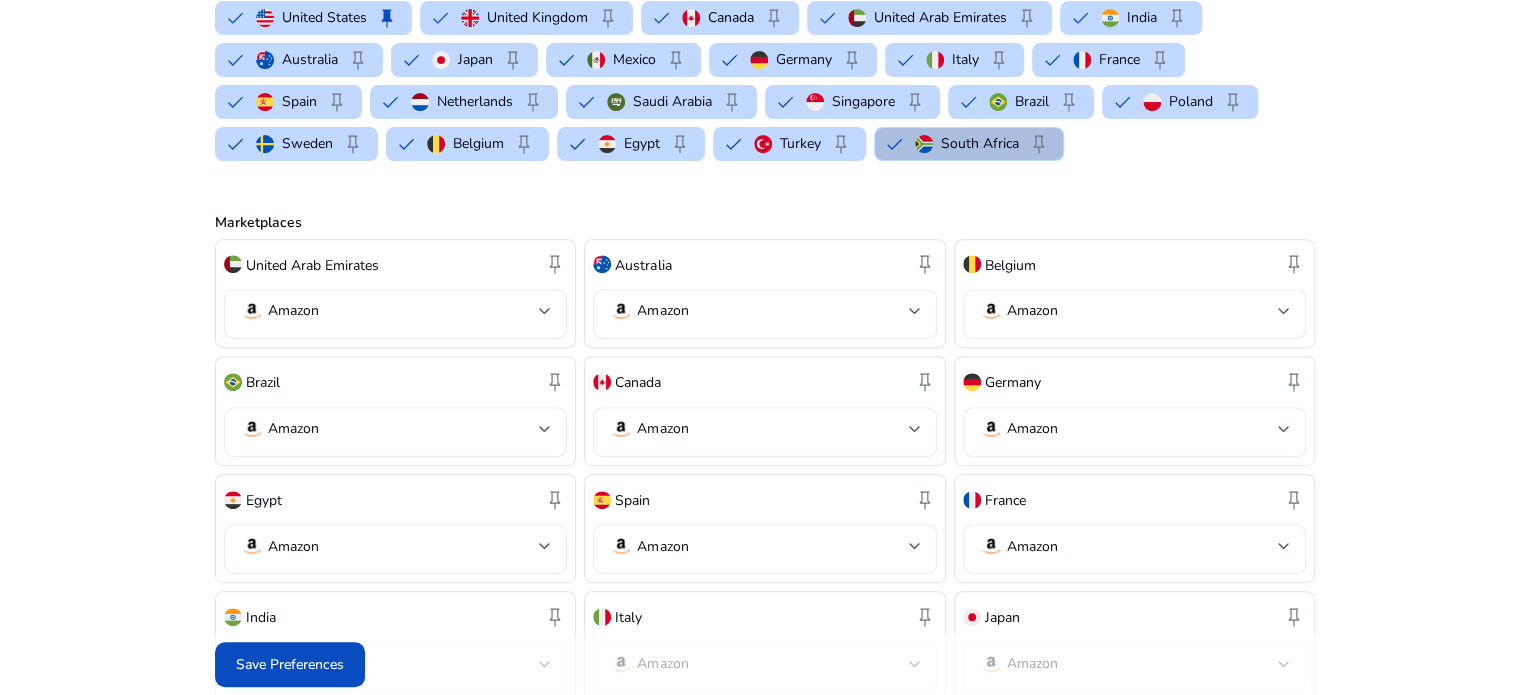 scroll, scrollTop: 500, scrollLeft: 0, axis: vertical 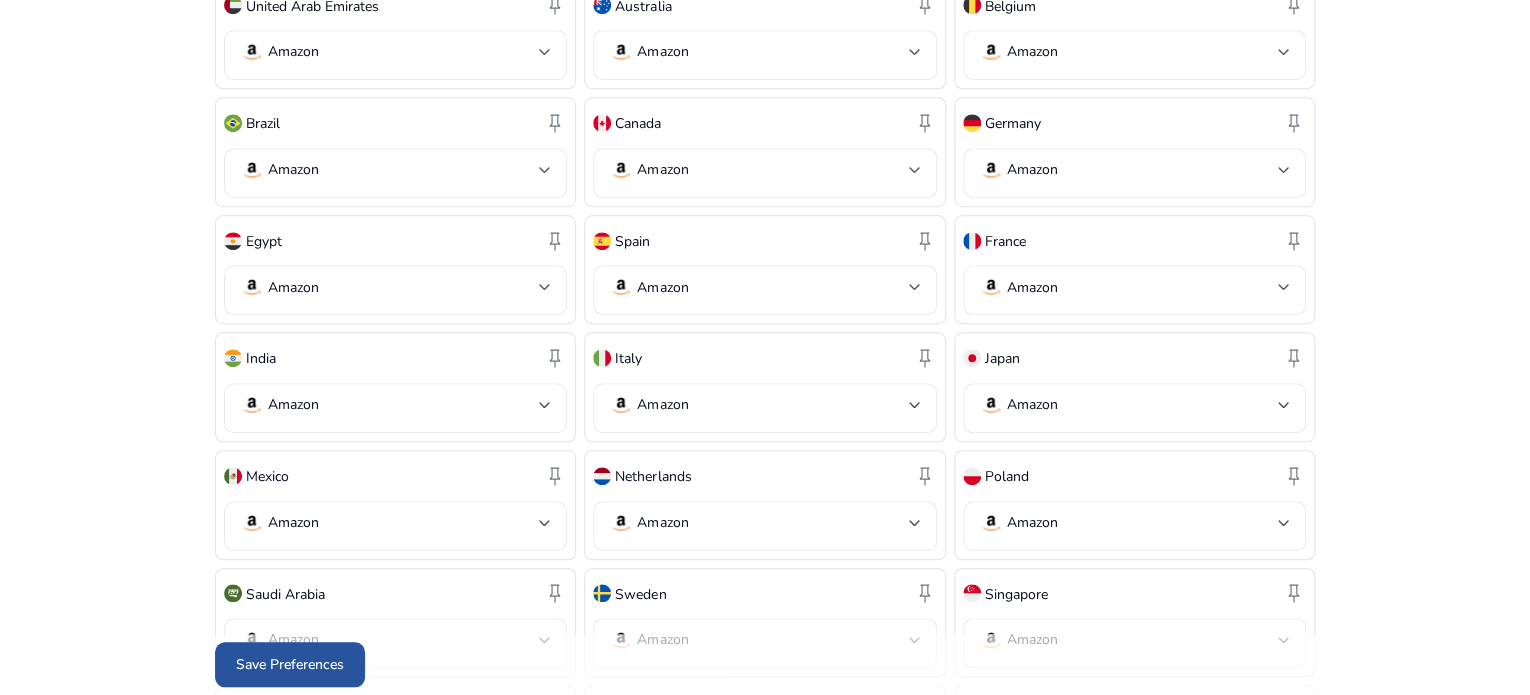 click 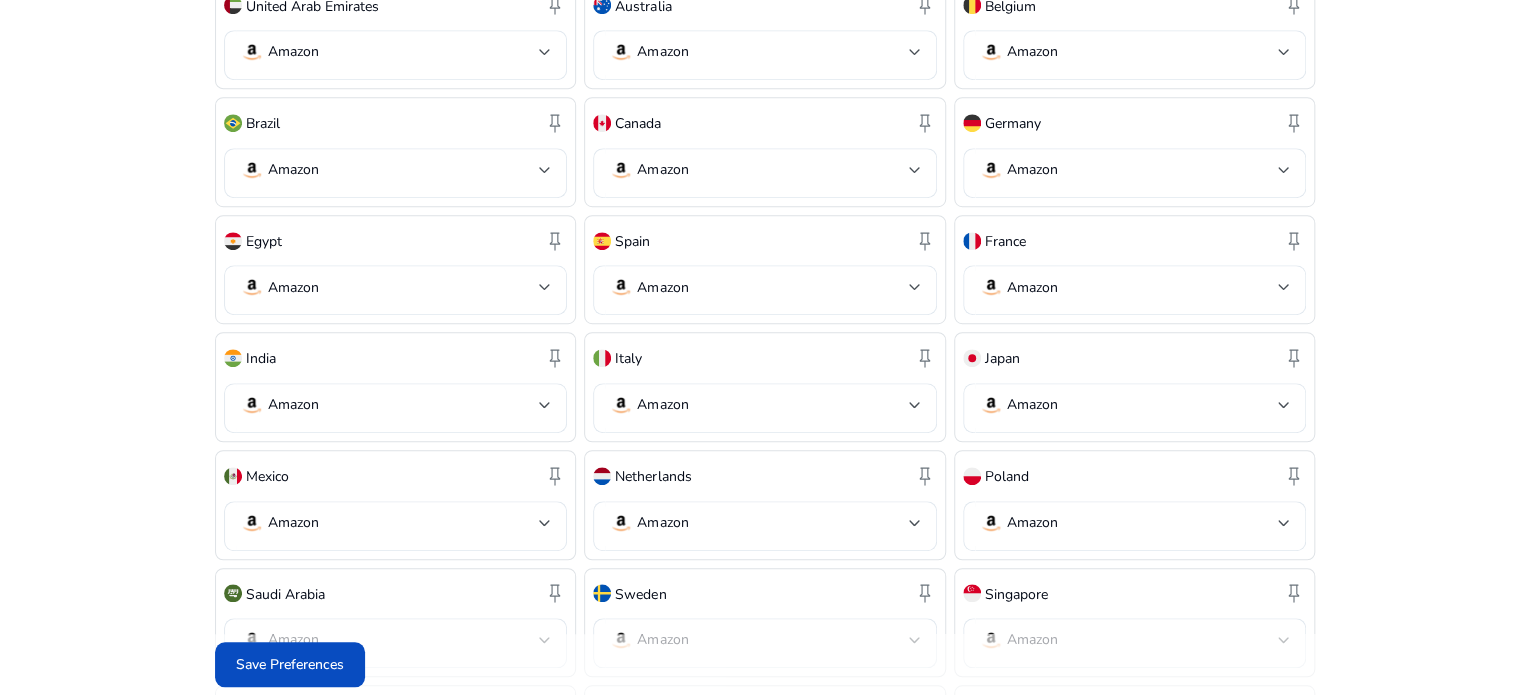scroll, scrollTop: 0, scrollLeft: 0, axis: both 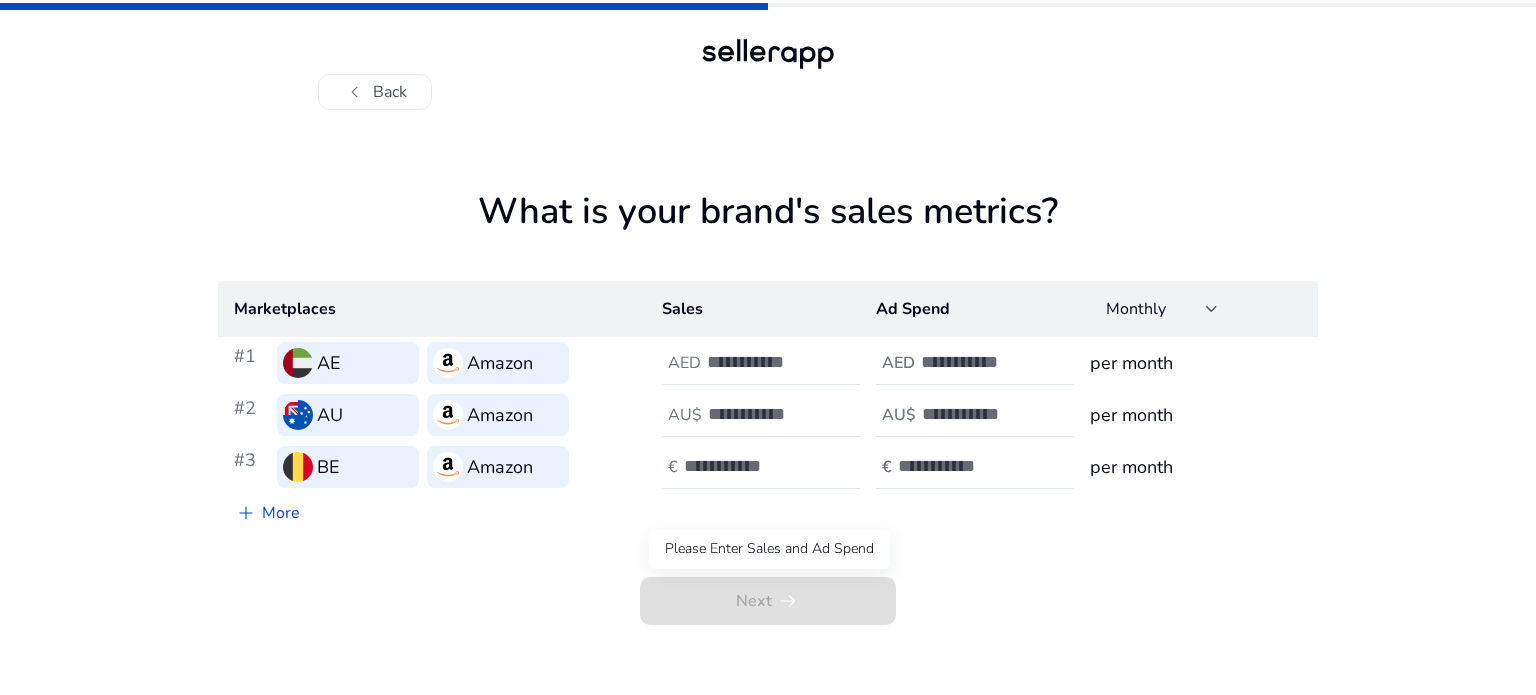 click on "Next   arrow_right_alt" 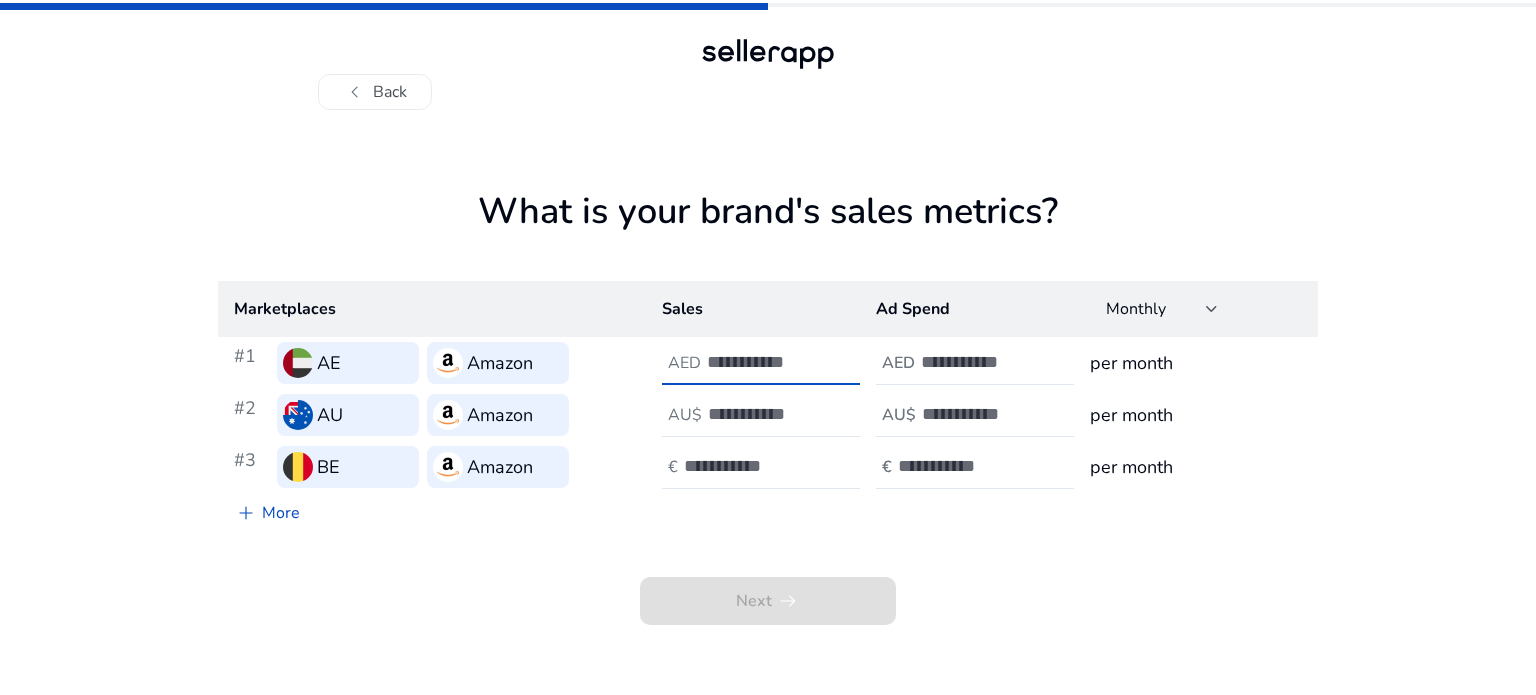 click at bounding box center (774, 362) 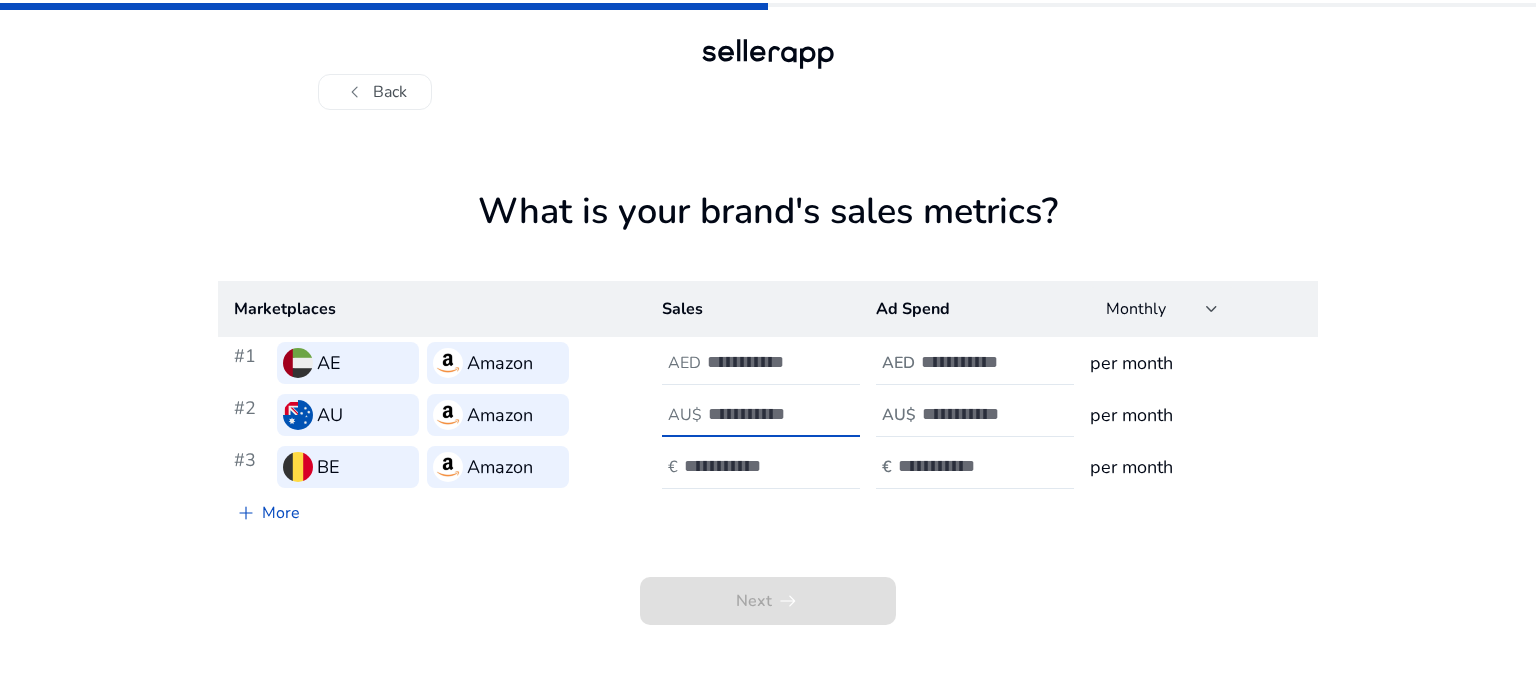 click at bounding box center [775, 414] 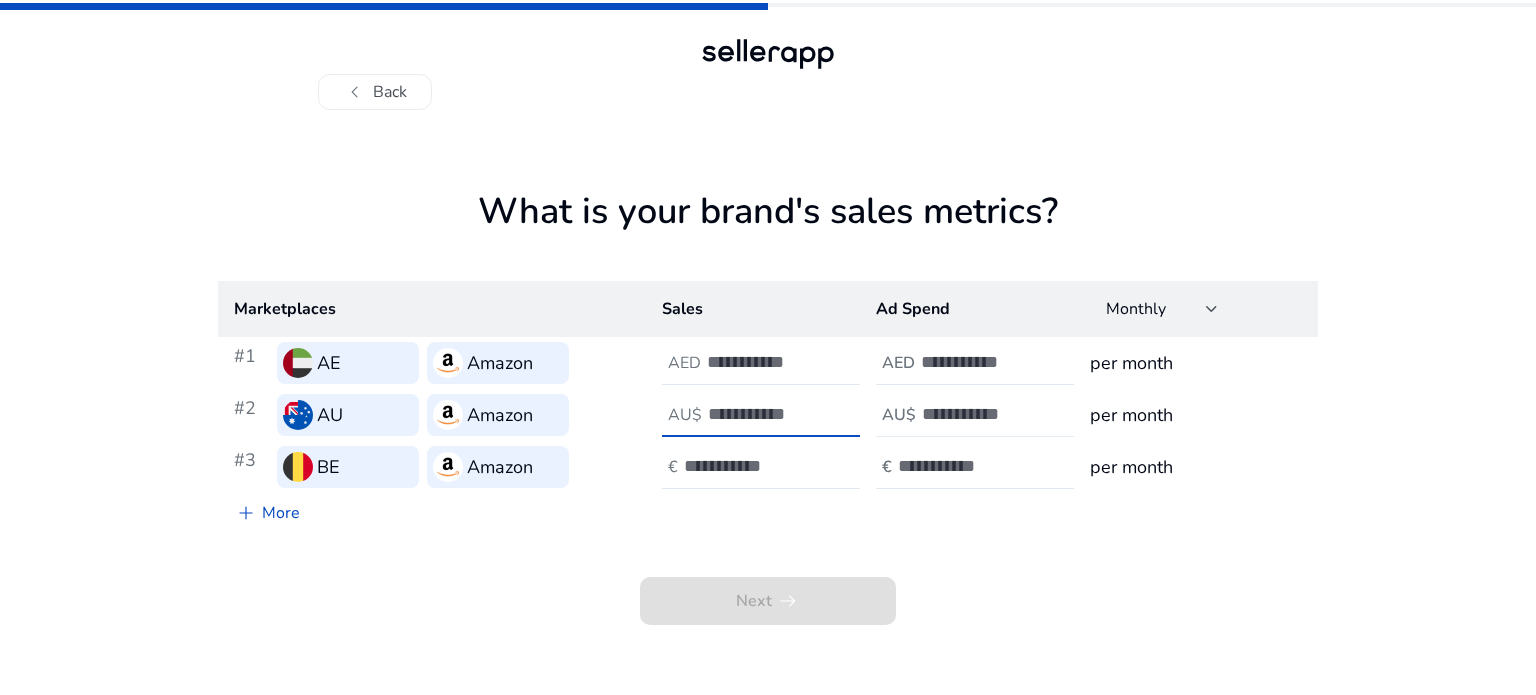 type on "*" 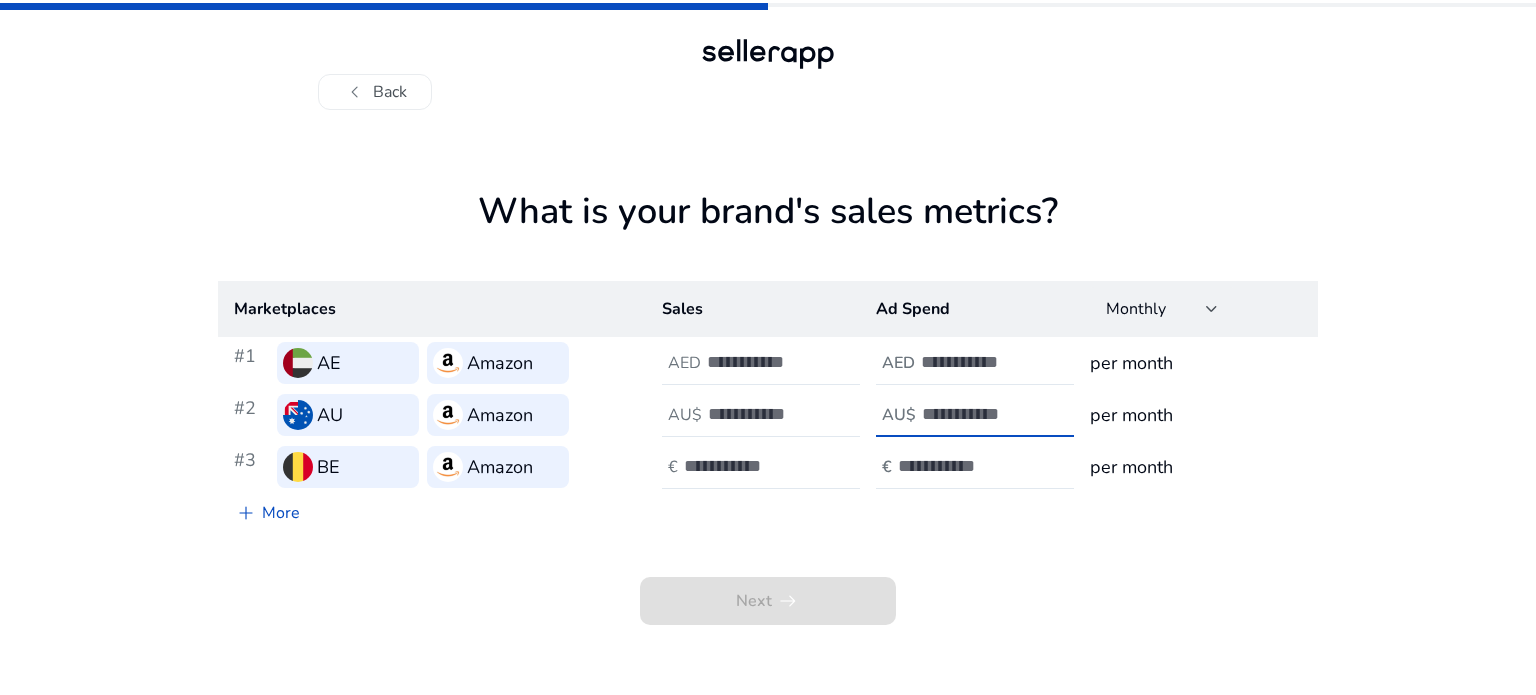 click at bounding box center (989, 414) 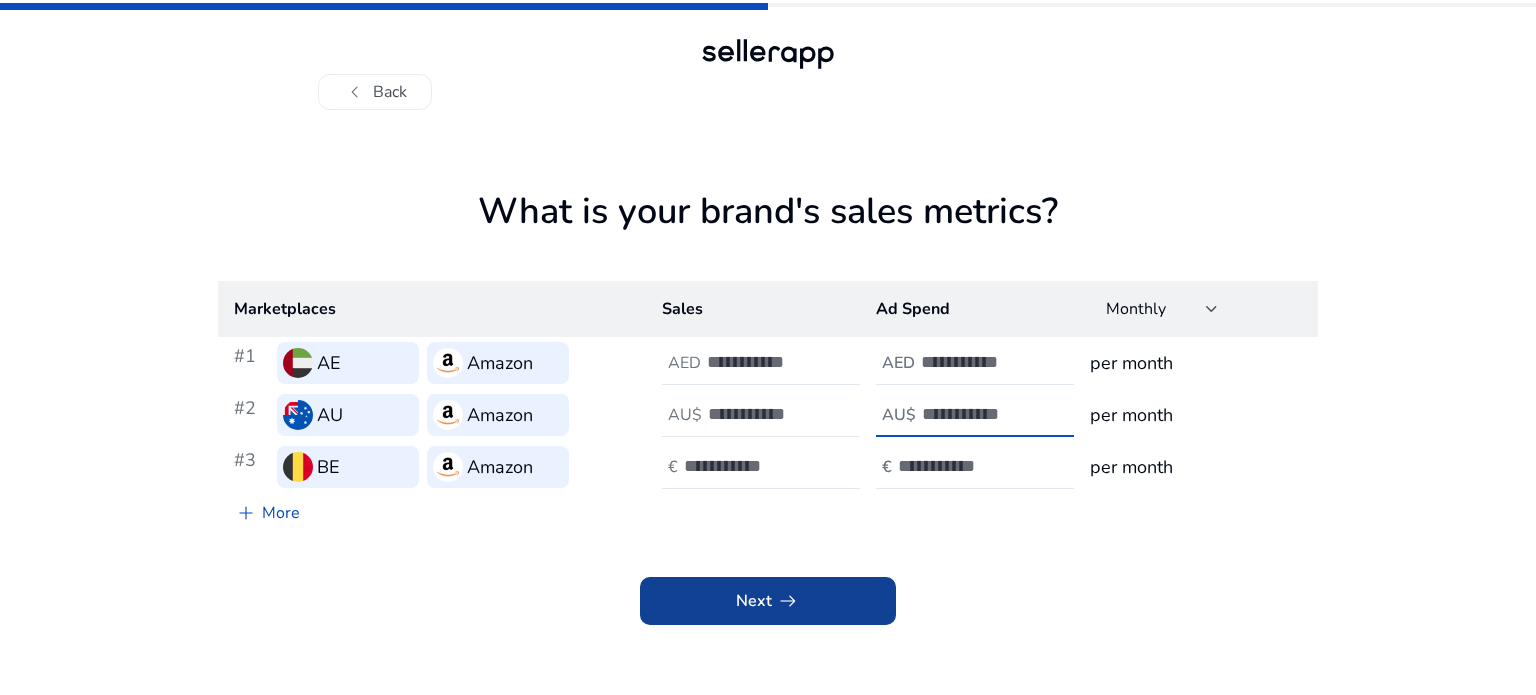 type on "*" 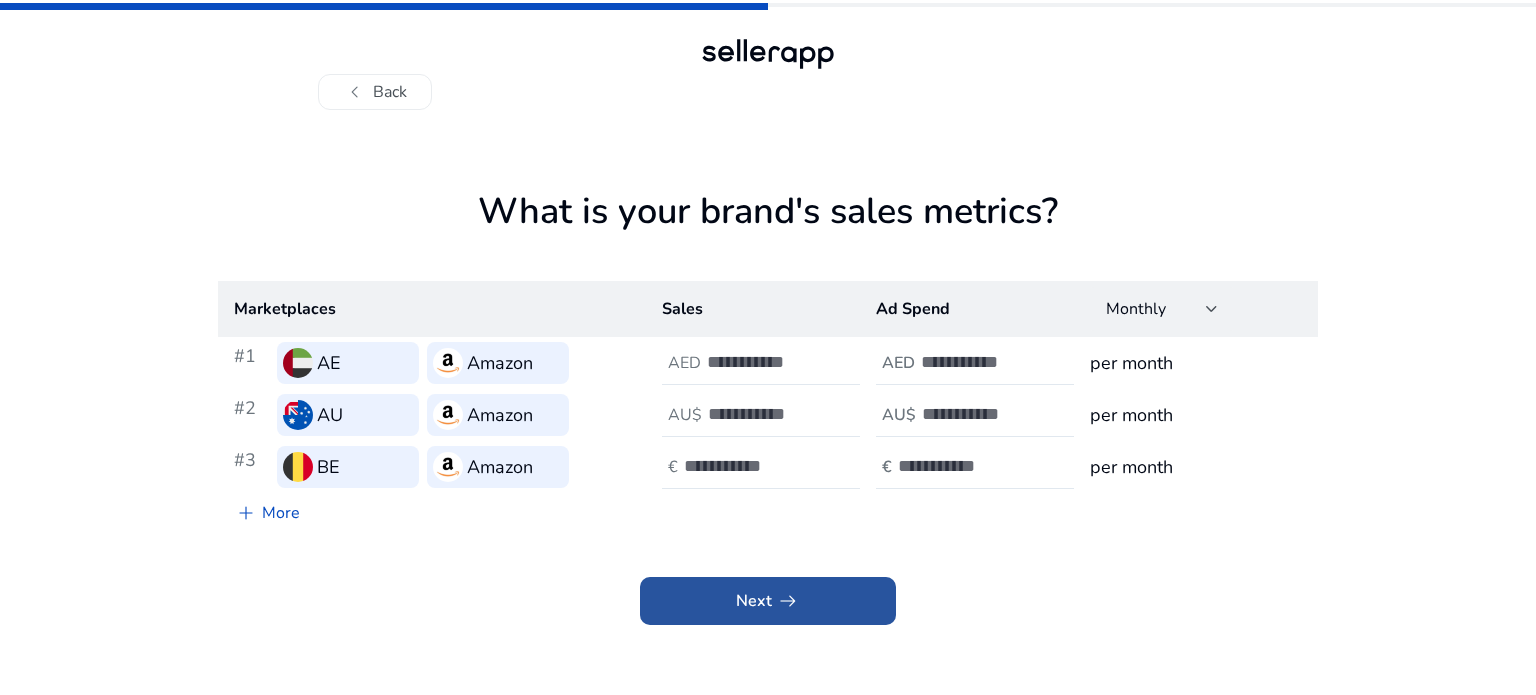 click 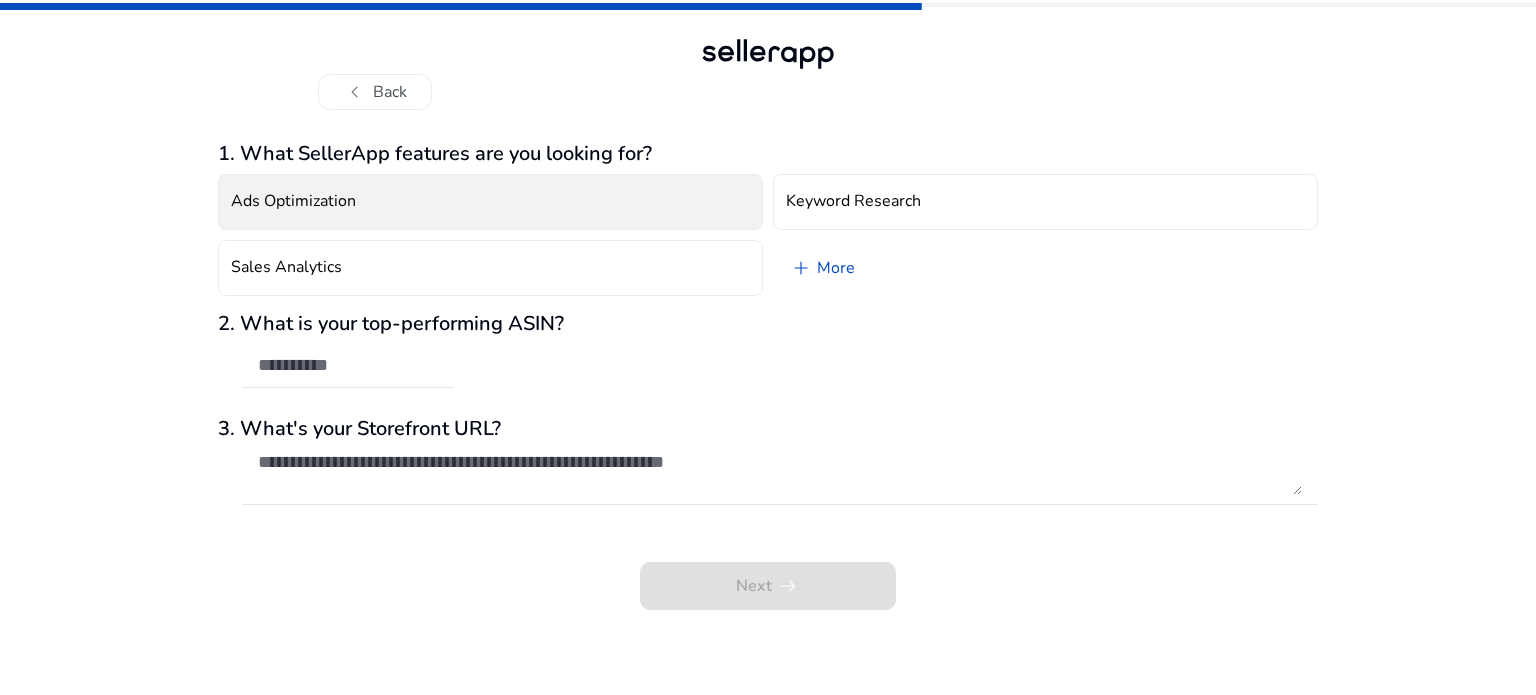 click on "Ads Optimization" 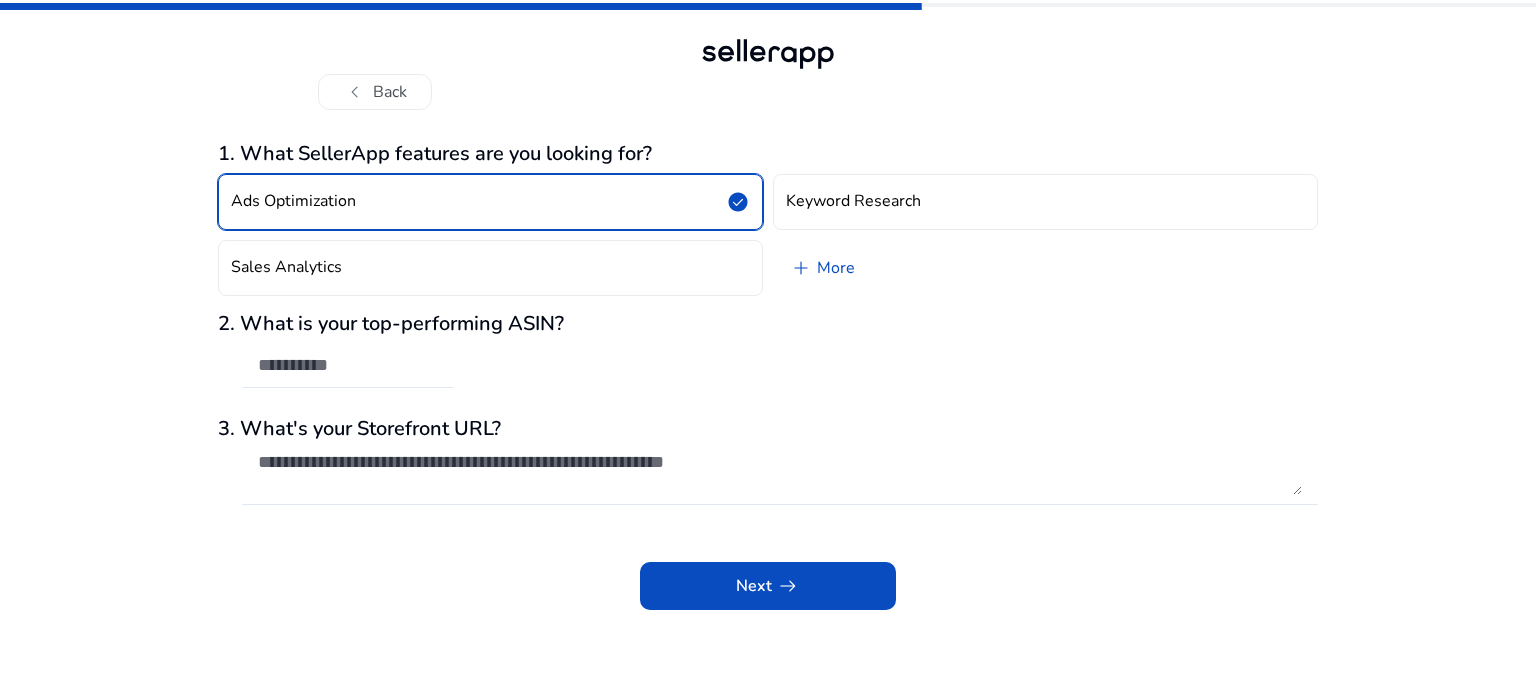 click on "Ads Optimization  check_circle" 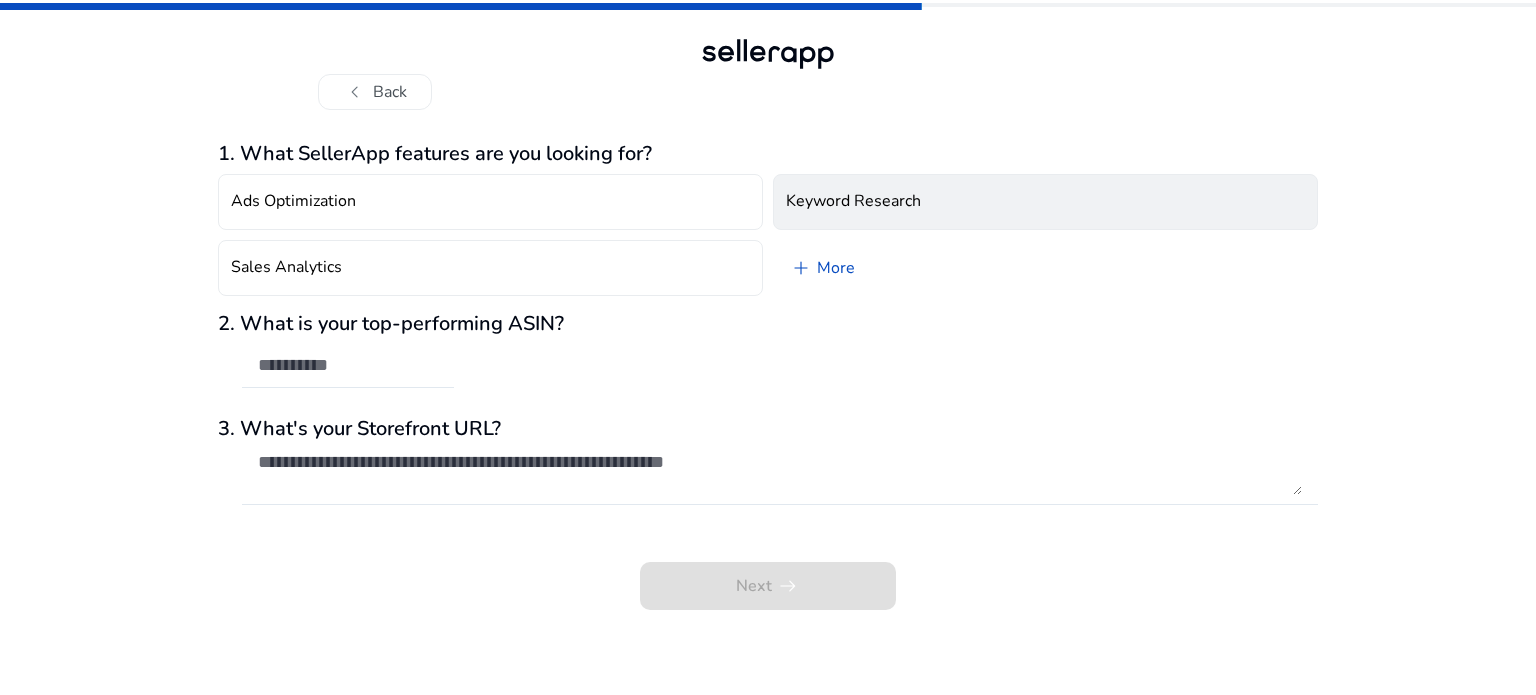 click on "Keyword Research" 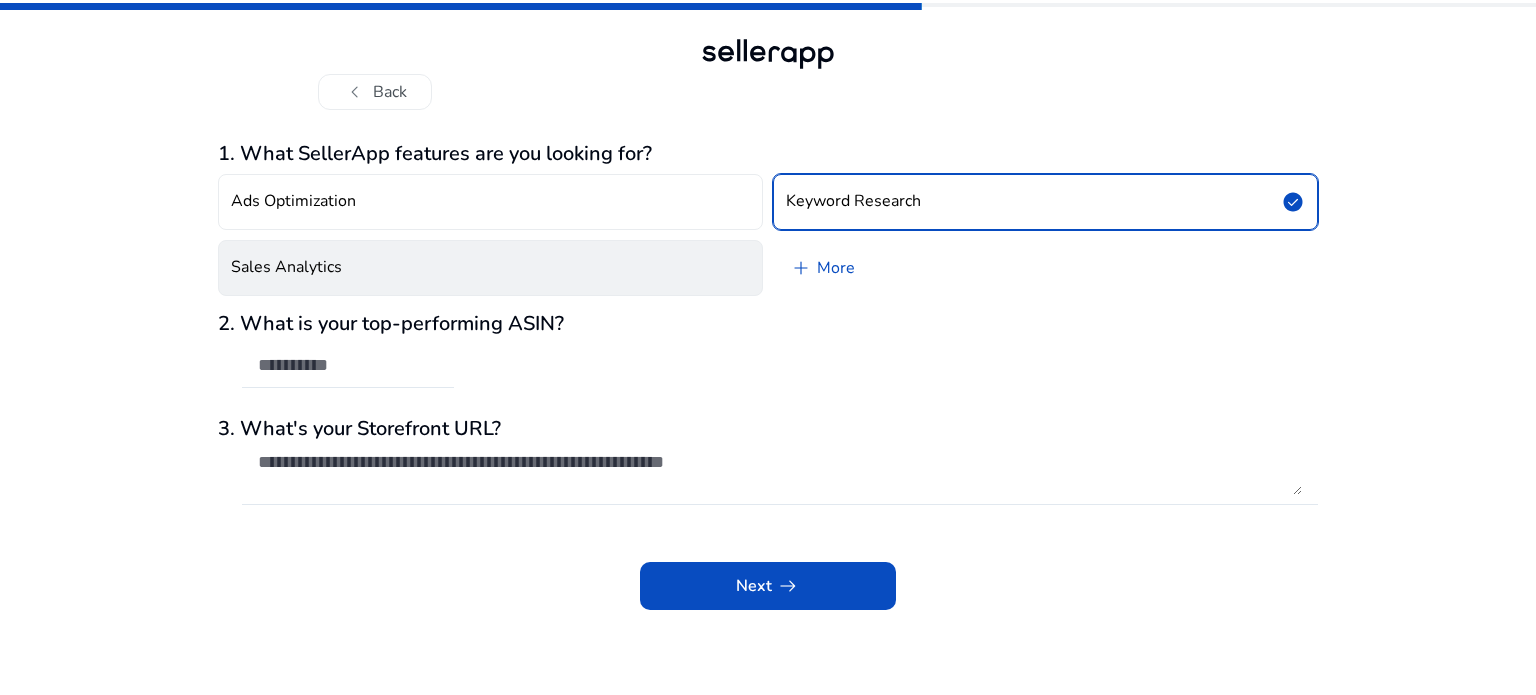 click on "Sales Analytics" 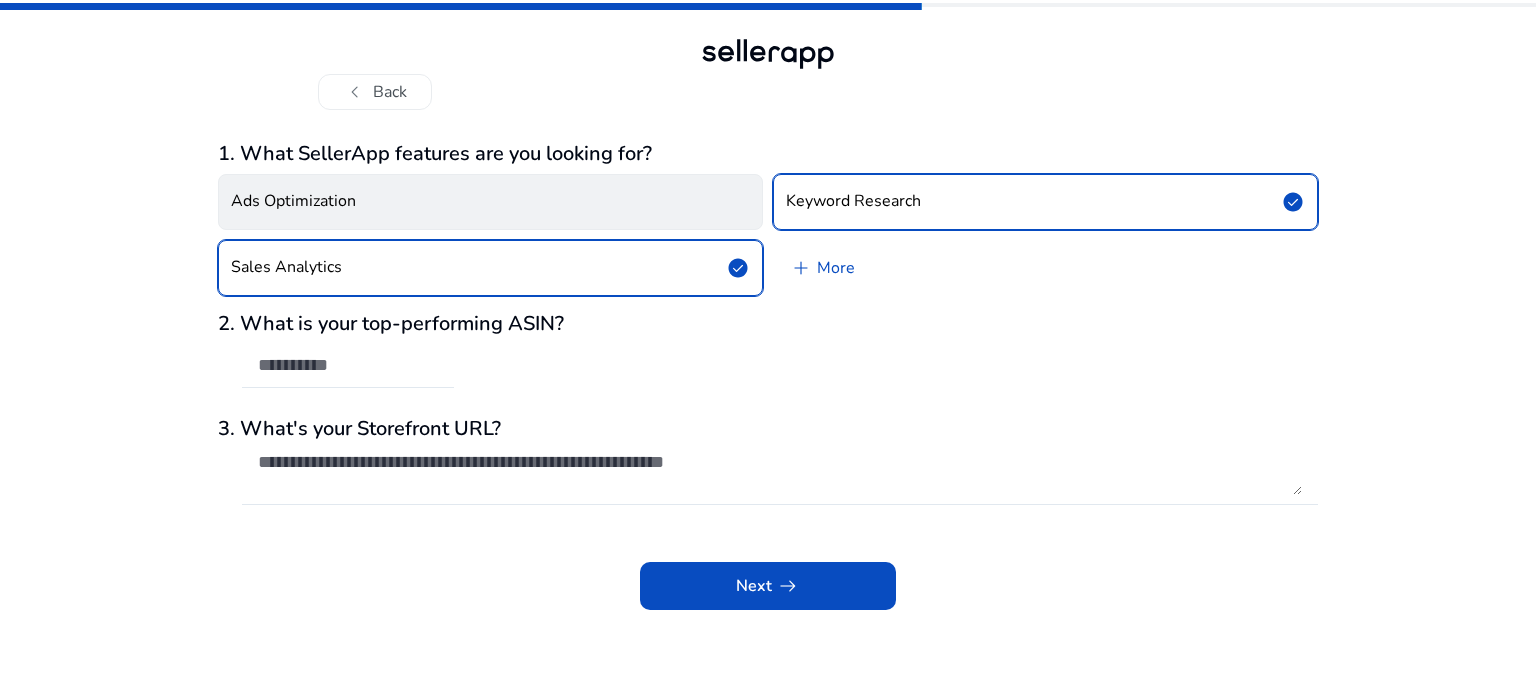 click on "Ads Optimization" 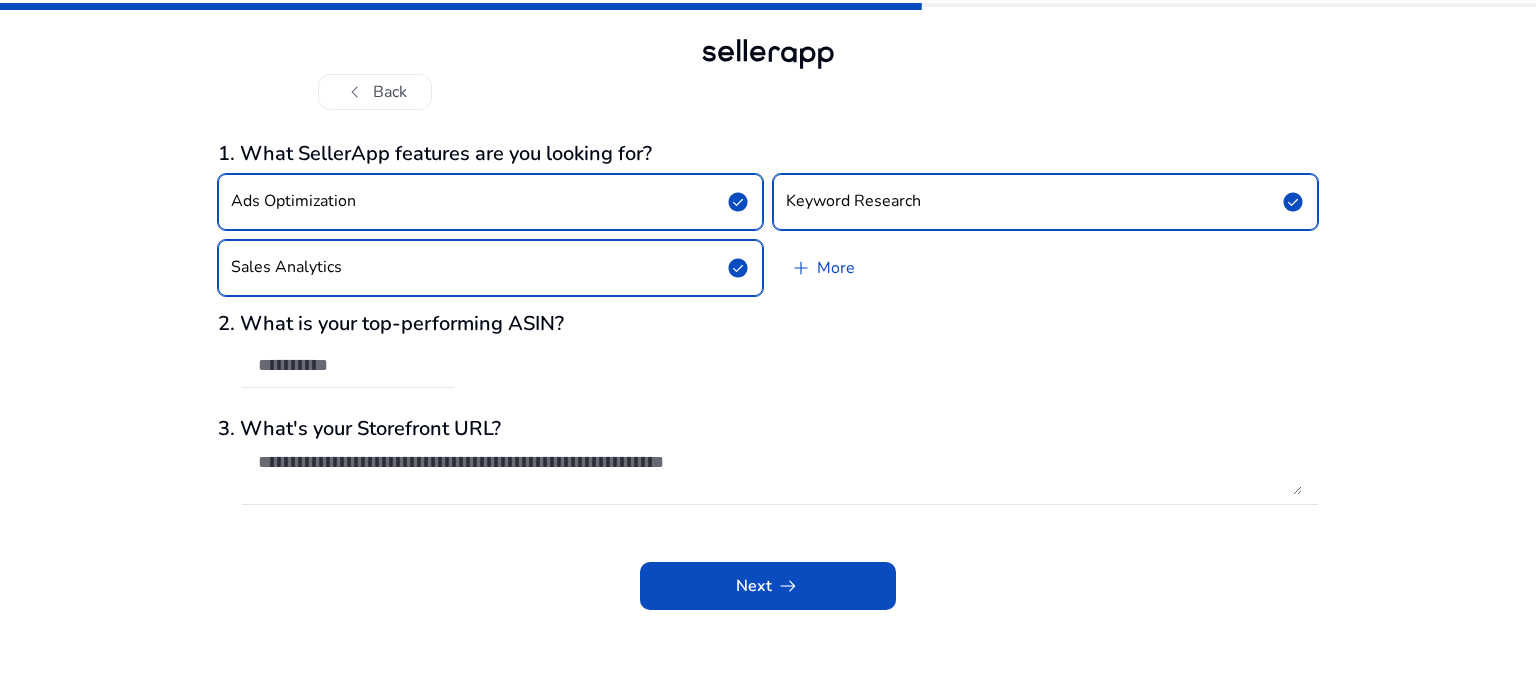 click on "check_circle" 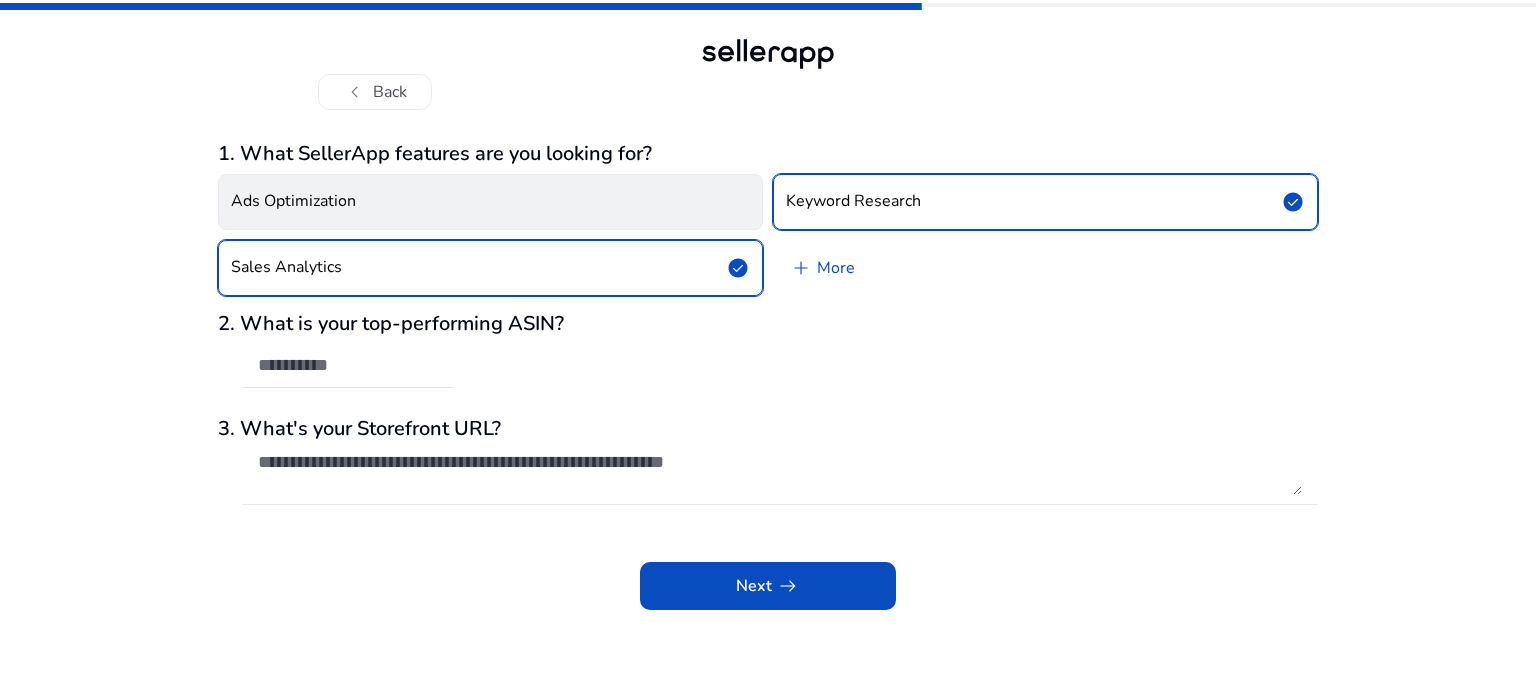 click on "Ads Optimization" 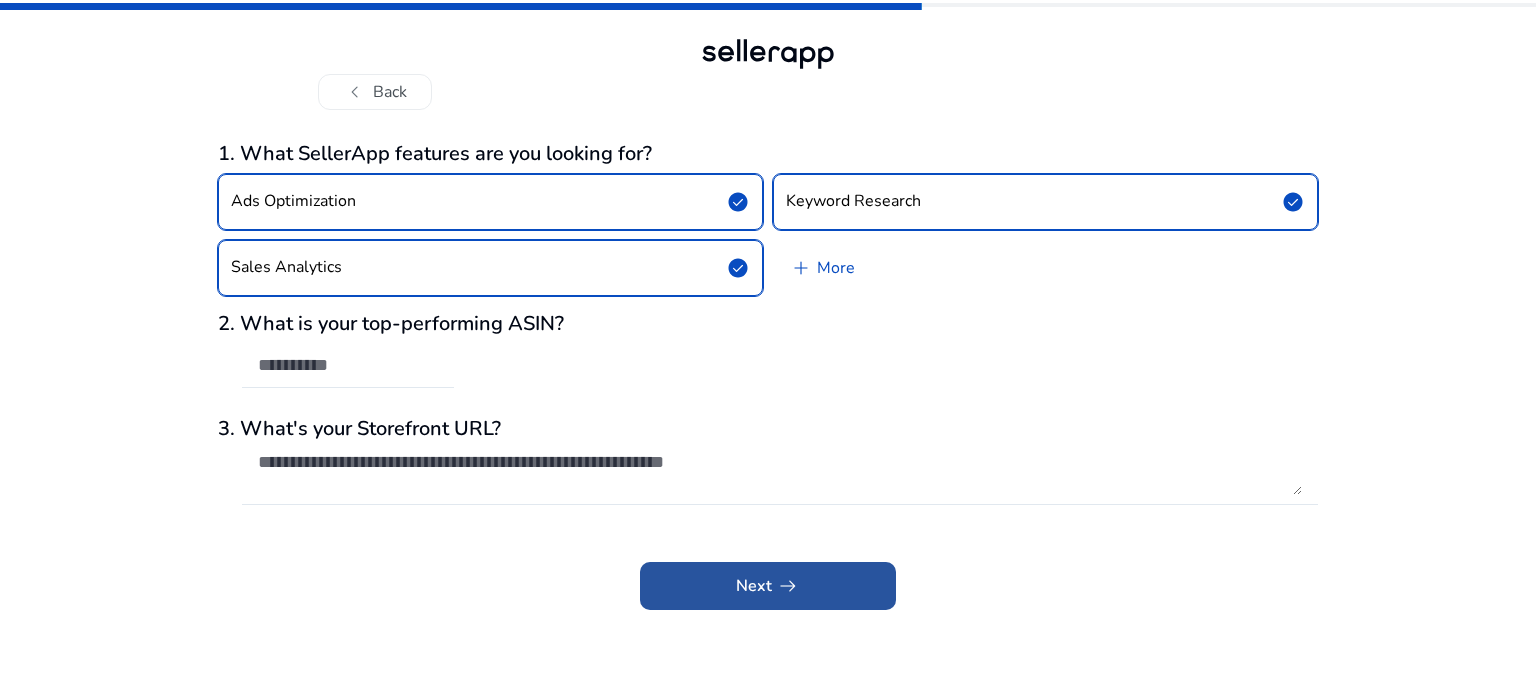click 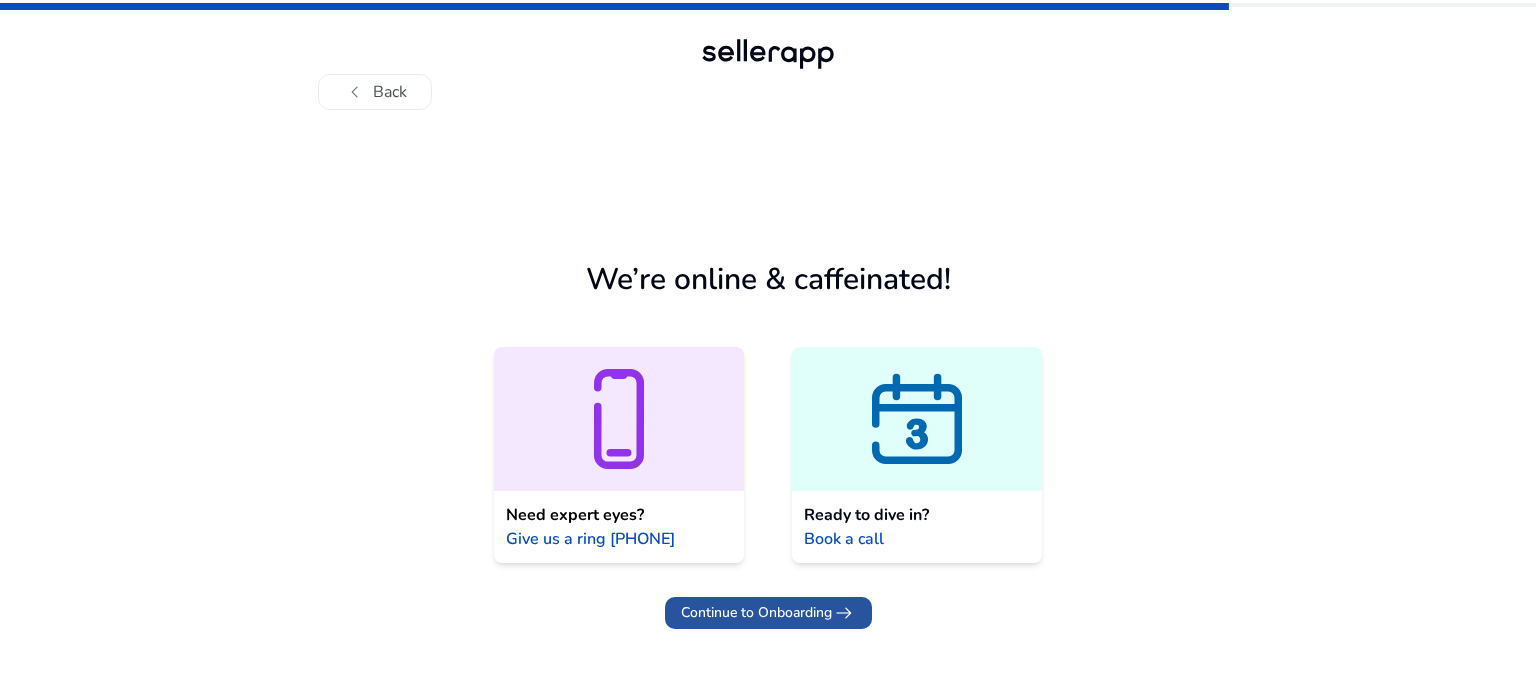 click on "Continue to Onboarding" 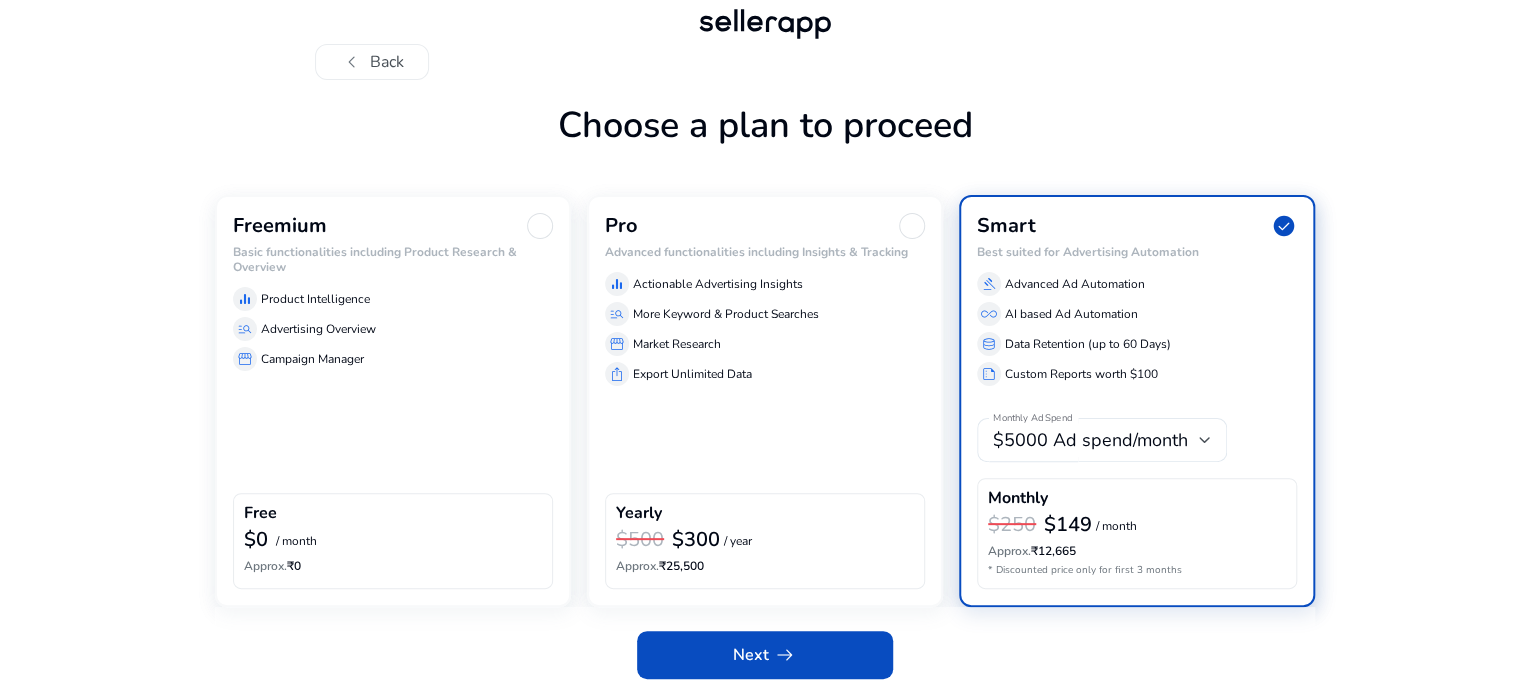 scroll, scrollTop: 92, scrollLeft: 0, axis: vertical 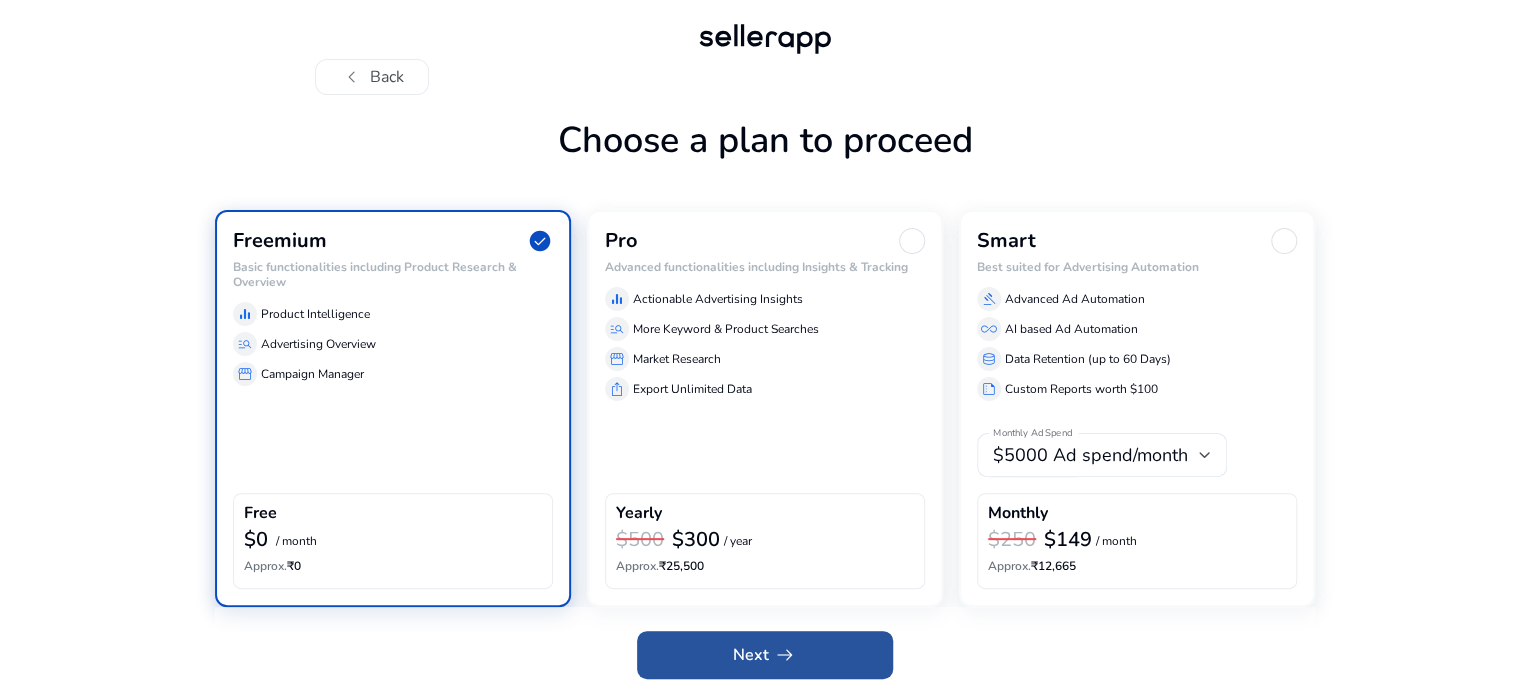 click on "Next   arrow_right_alt" 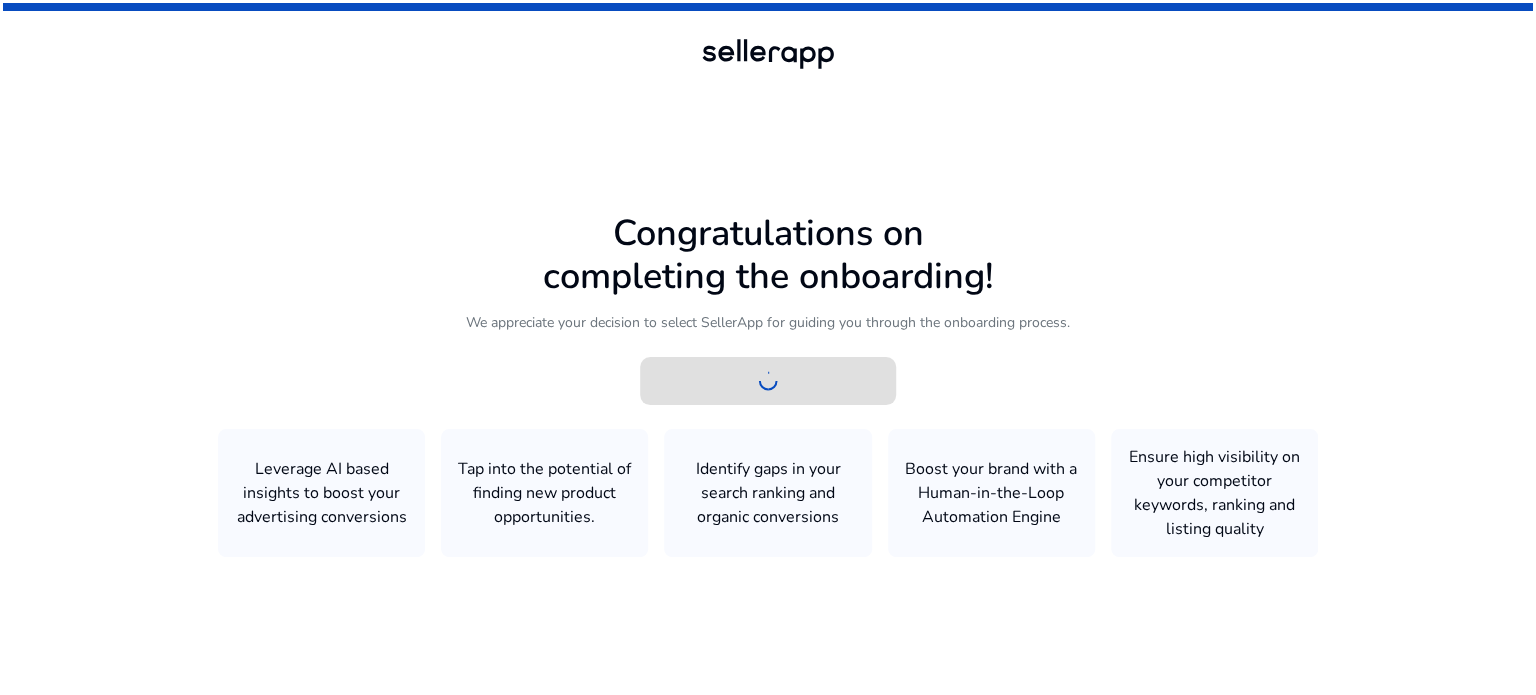scroll, scrollTop: 0, scrollLeft: 0, axis: both 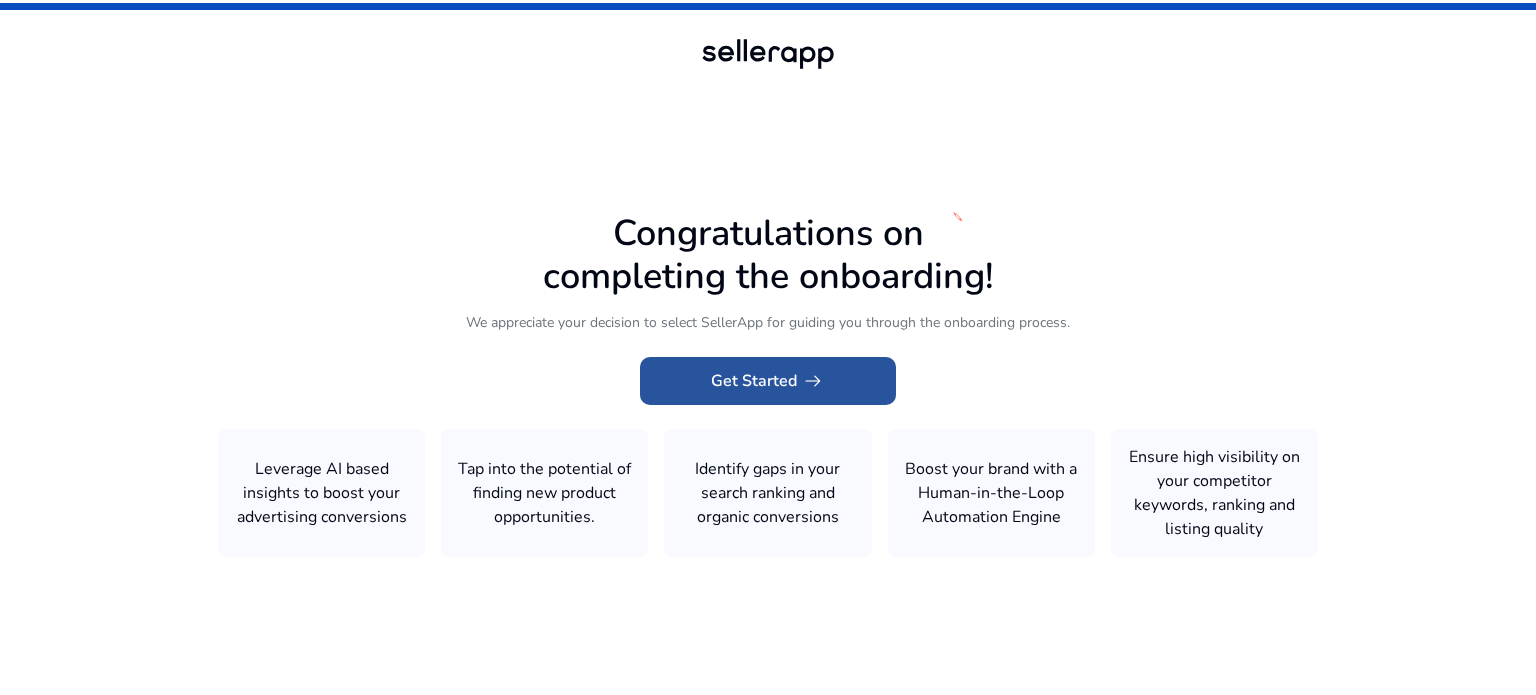 click on "Get Started   arrow_right_alt" 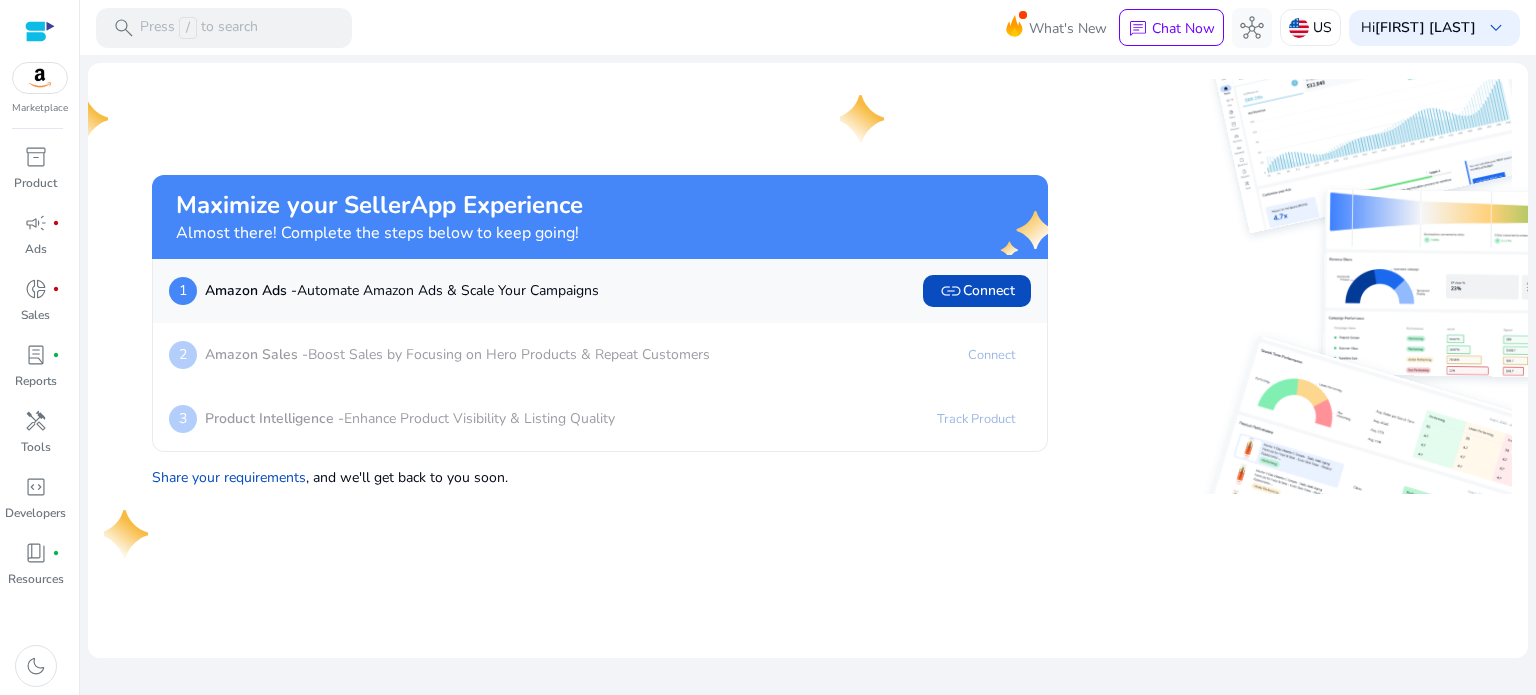 click on "Marketplace" at bounding box center (40, 108) 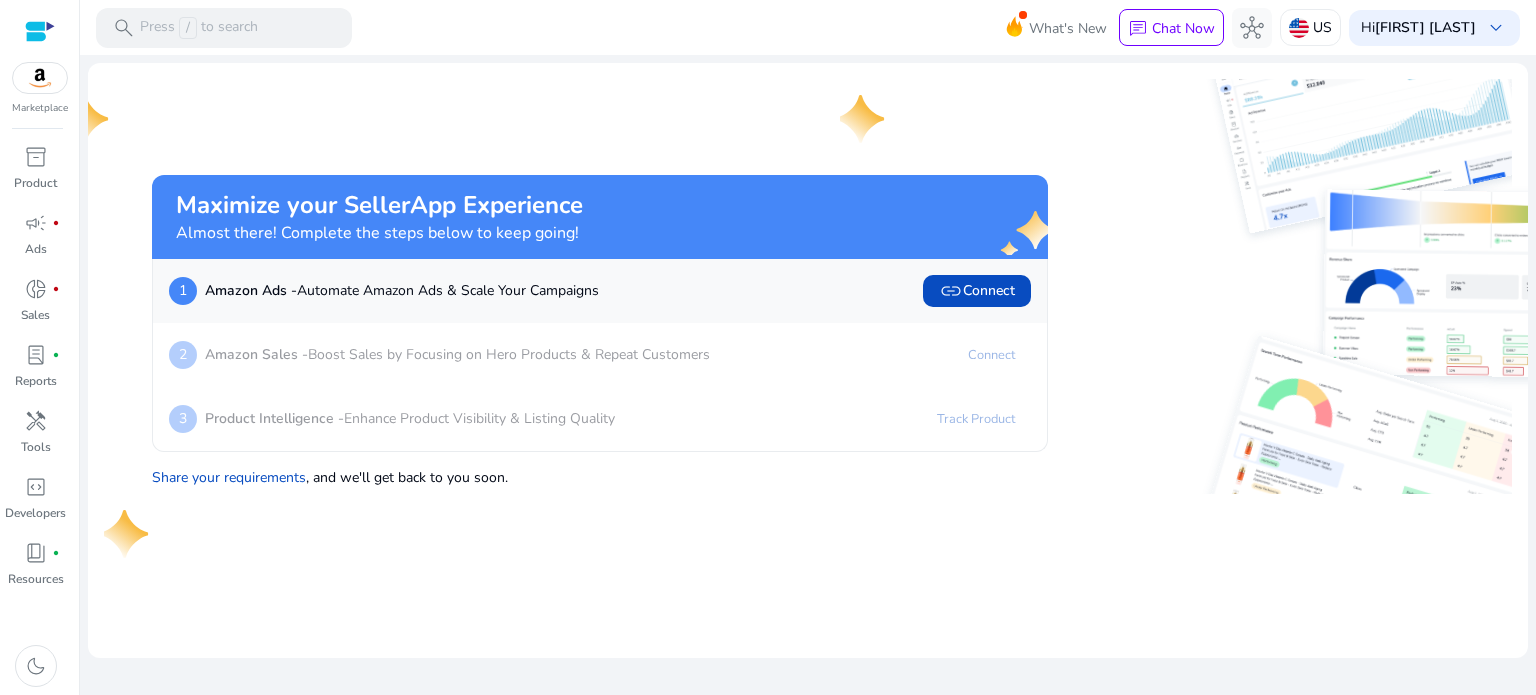 click at bounding box center [40, 78] 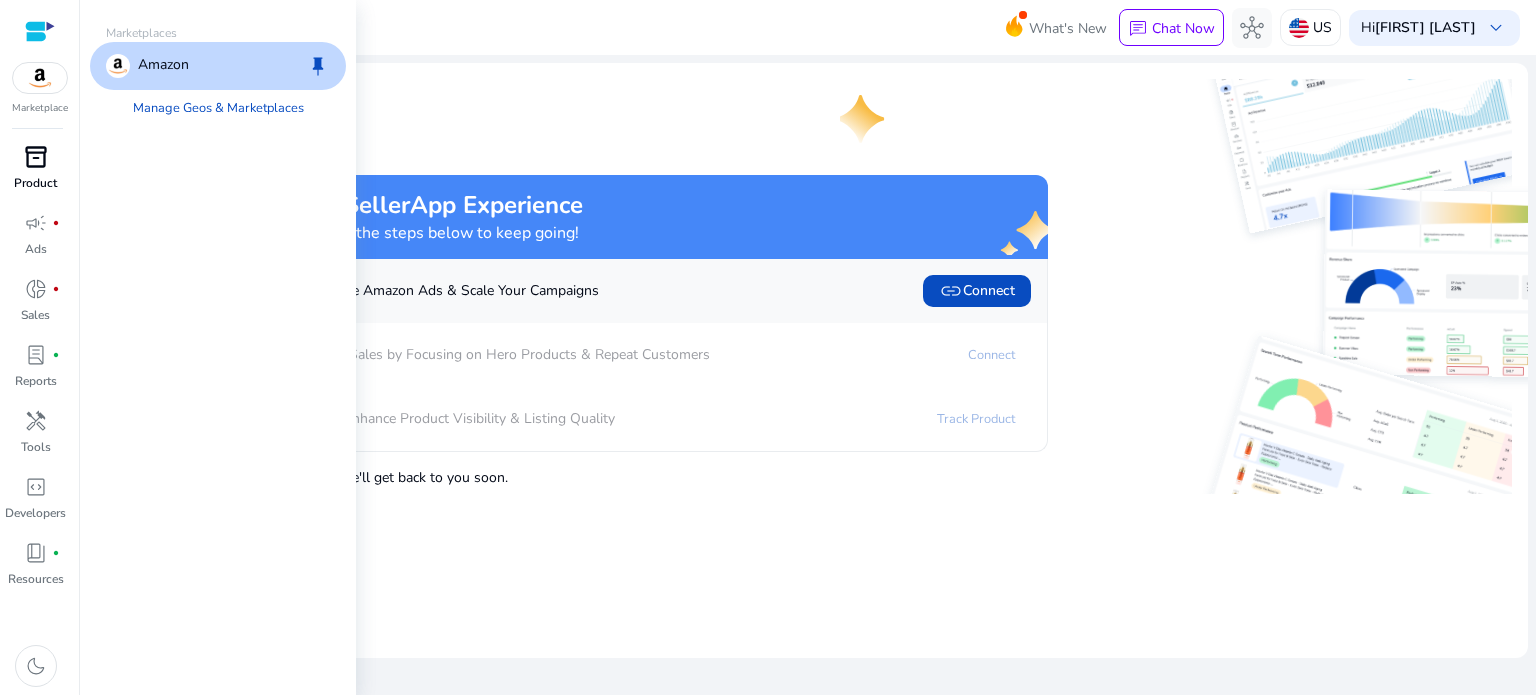 click on "Product" at bounding box center (35, 183) 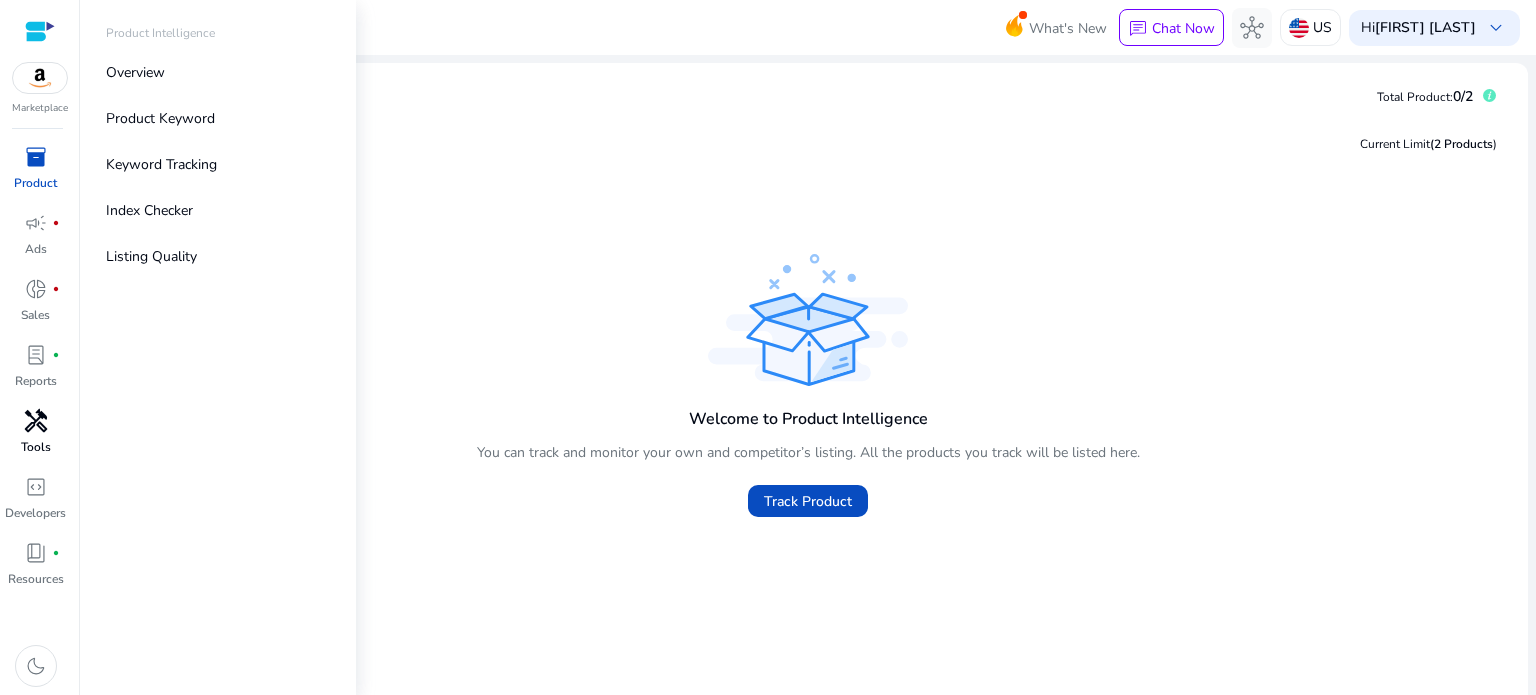 click on "handyman" at bounding box center [36, 421] 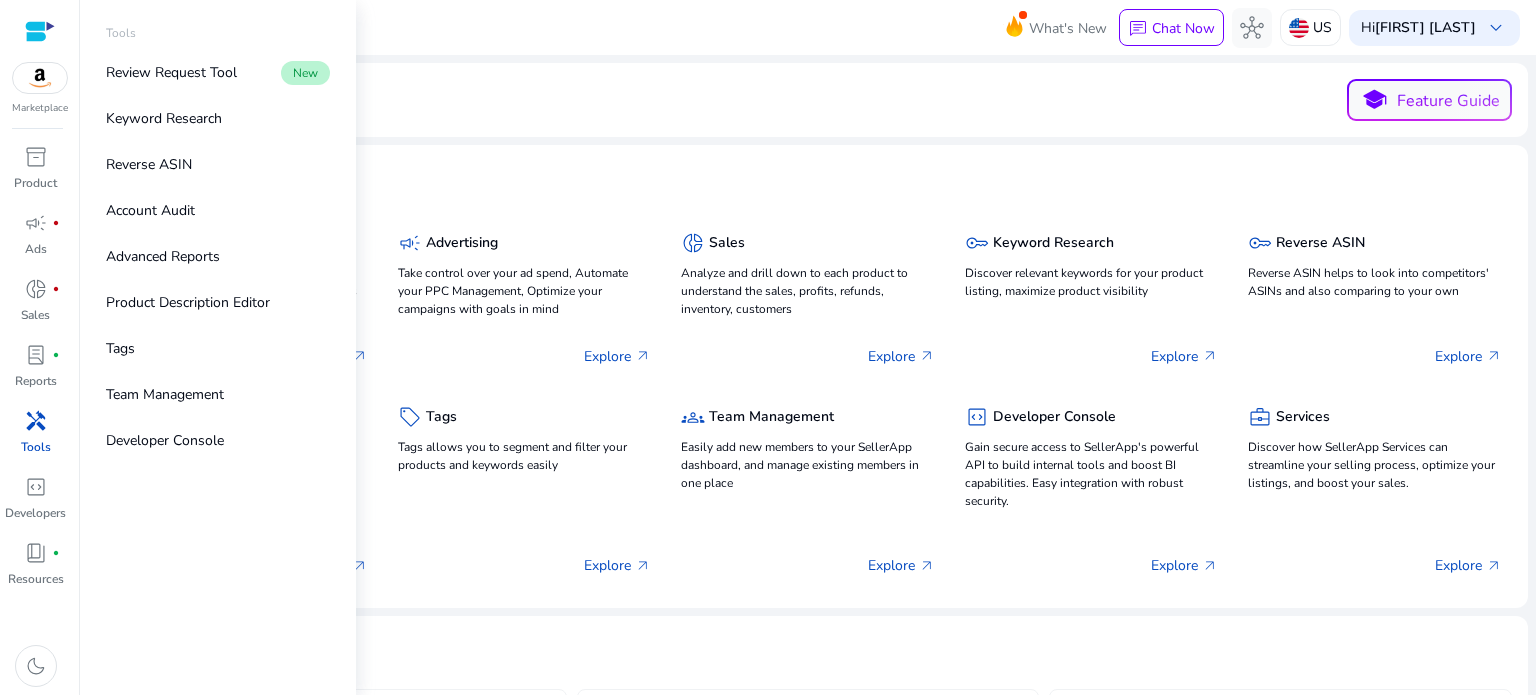 click at bounding box center [40, 31] 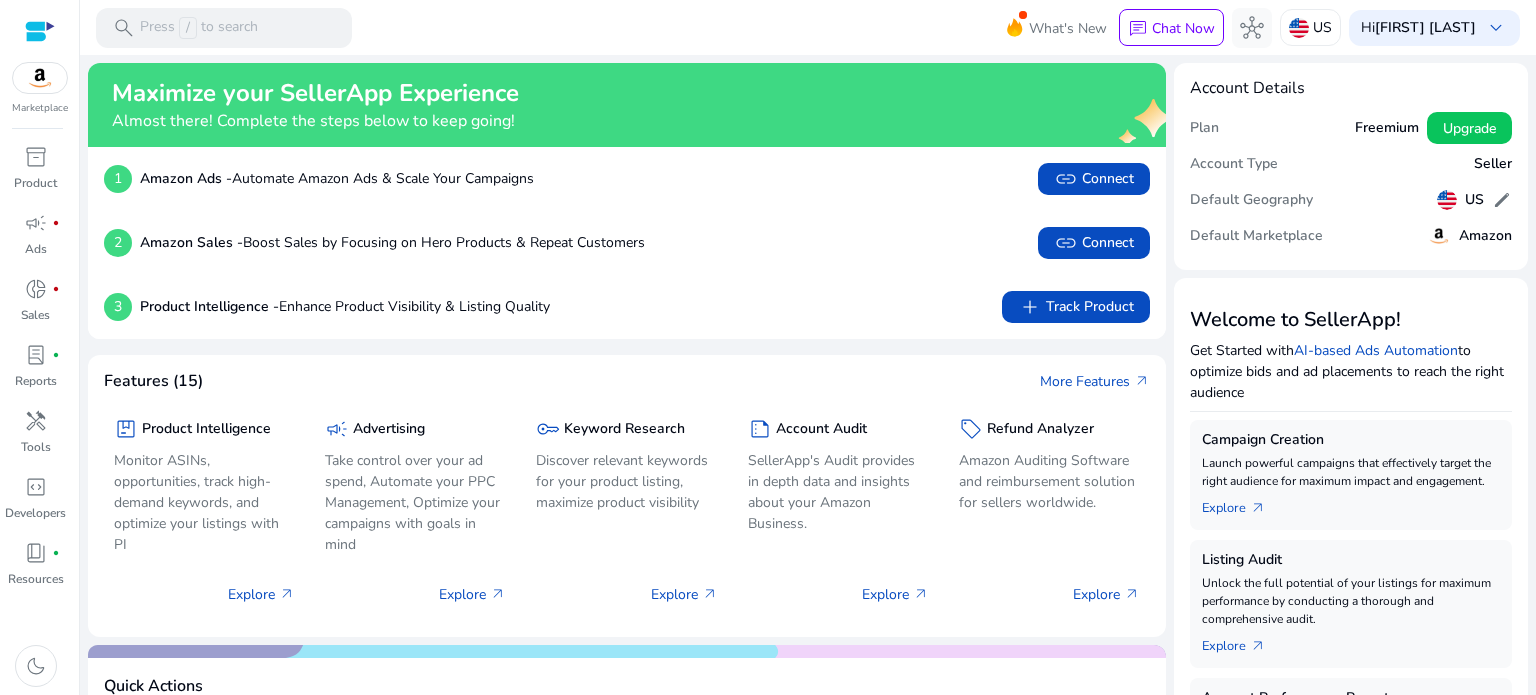 scroll, scrollTop: 0, scrollLeft: 0, axis: both 